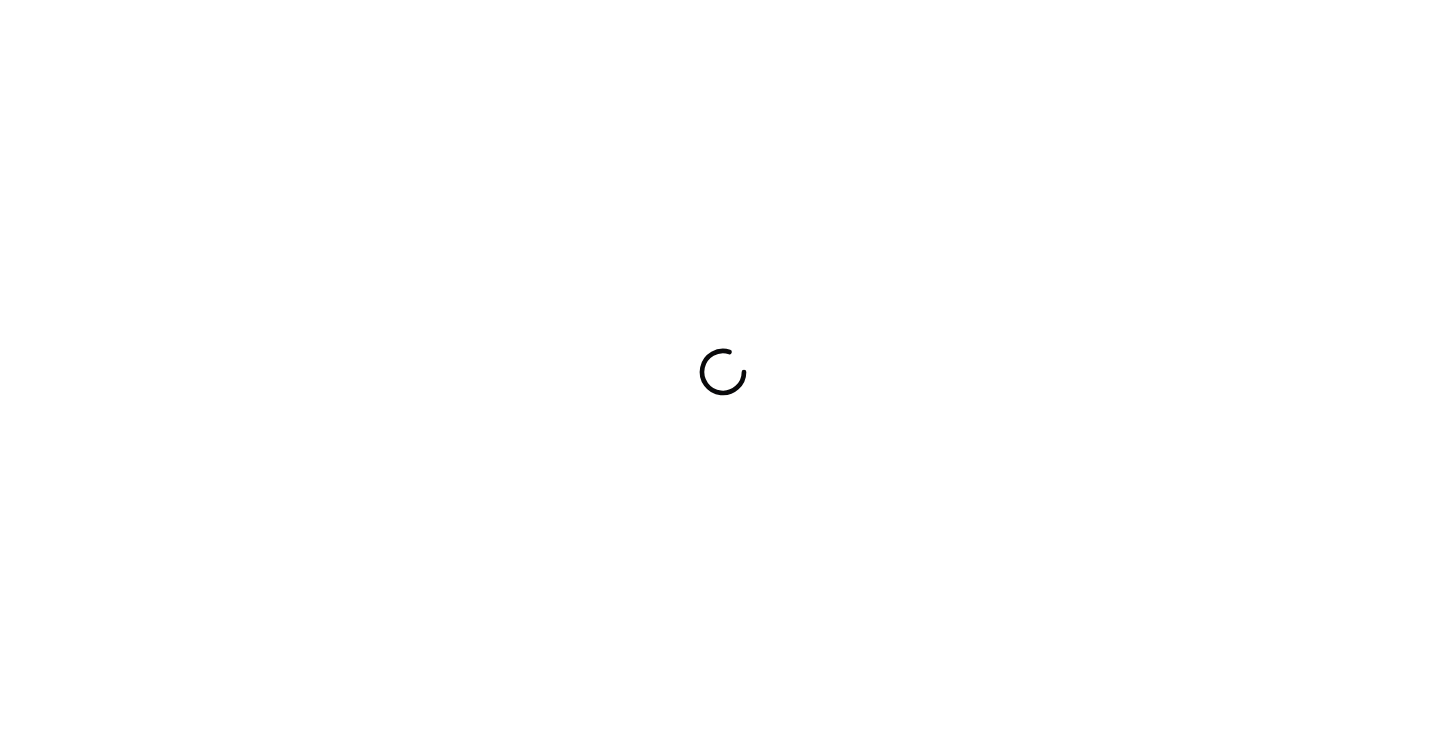 scroll, scrollTop: 0, scrollLeft: 0, axis: both 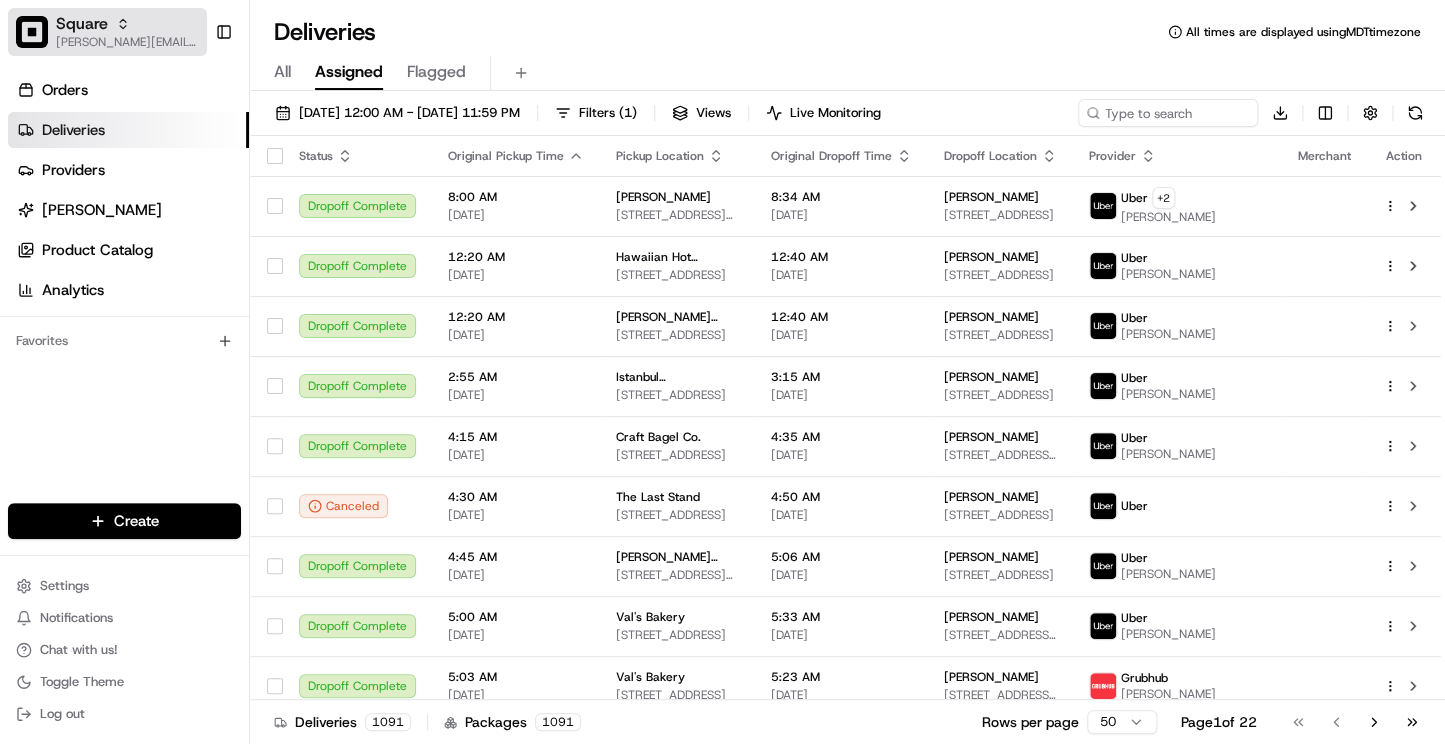 click on "[PERSON_NAME][EMAIL_ADDRESS][DOMAIN_NAME]" at bounding box center (127, 42) 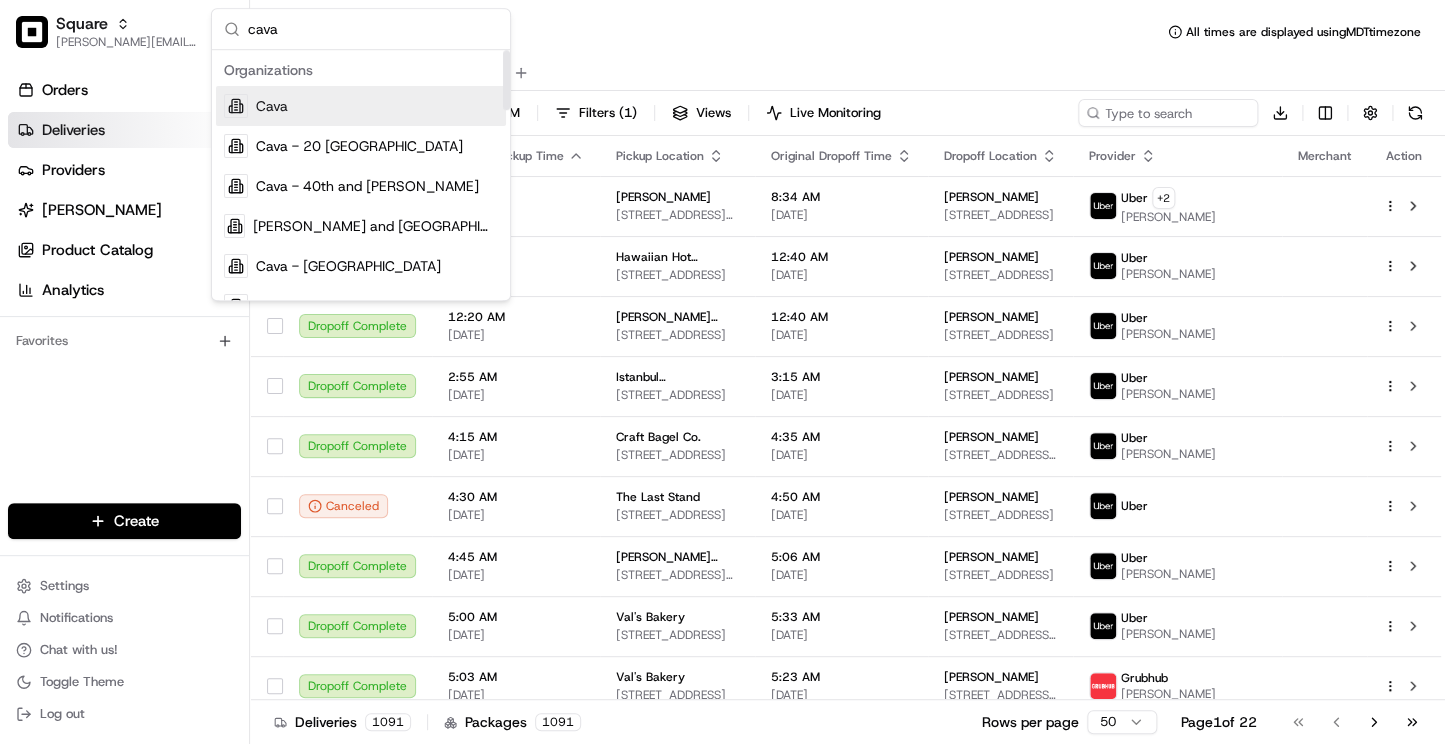 type on "cava" 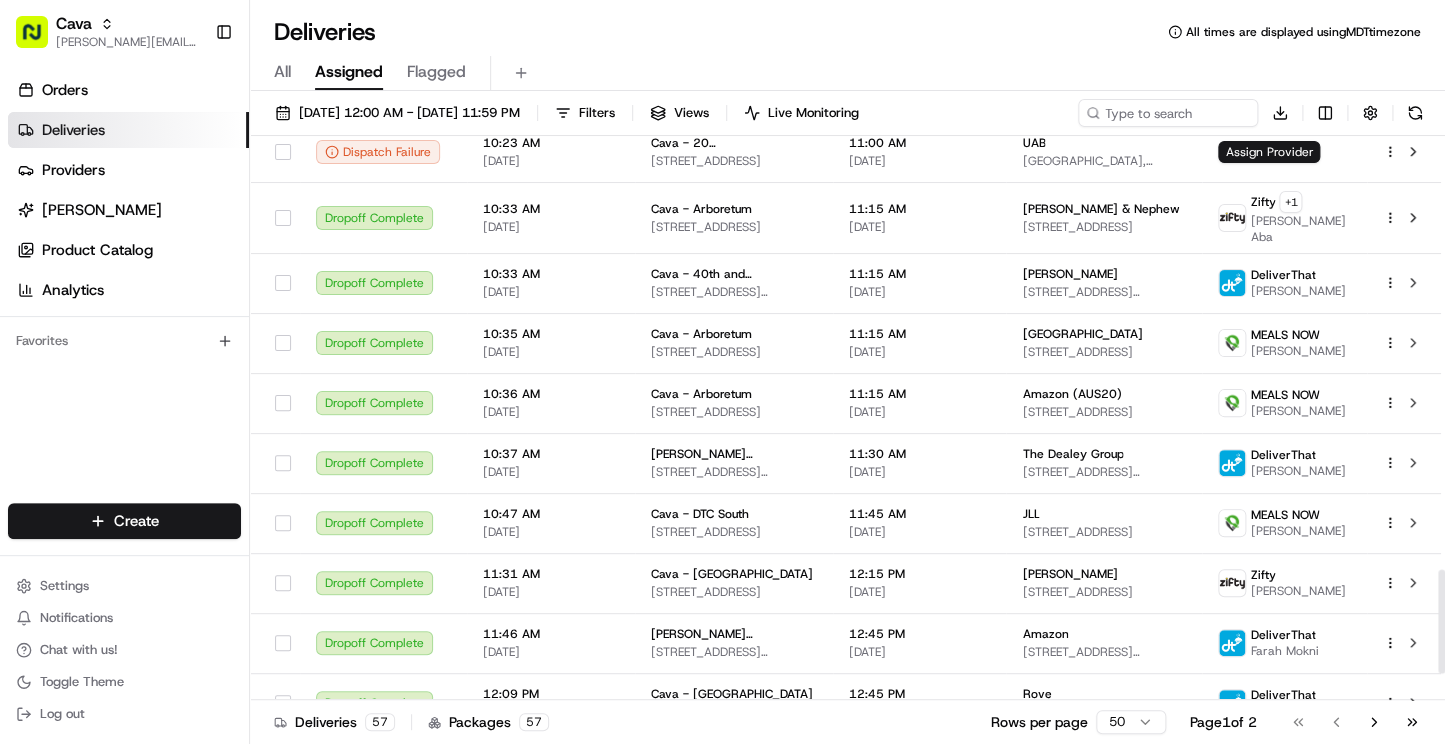 scroll, scrollTop: 2480, scrollLeft: 0, axis: vertical 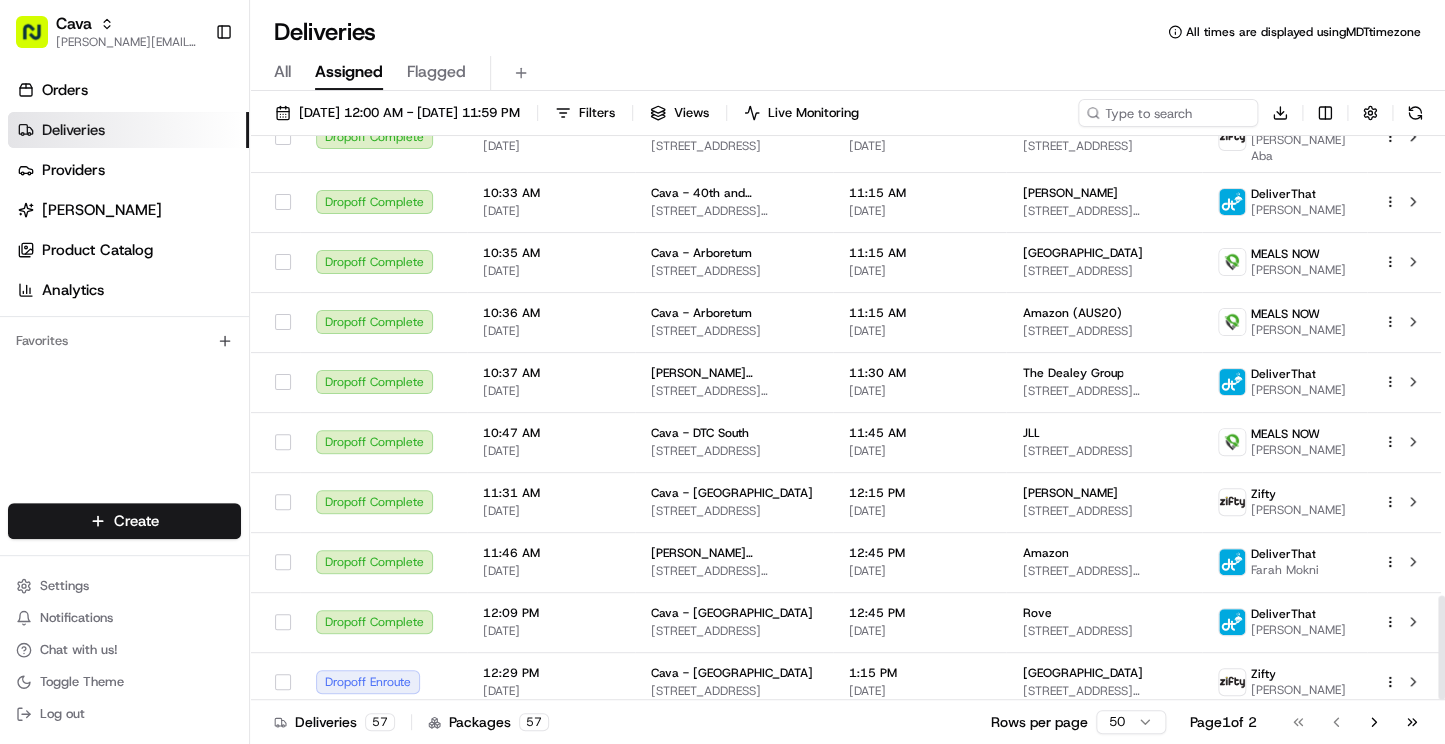 drag, startPoint x: 1437, startPoint y: 226, endPoint x: 1444, endPoint y: 721, distance: 495.0495 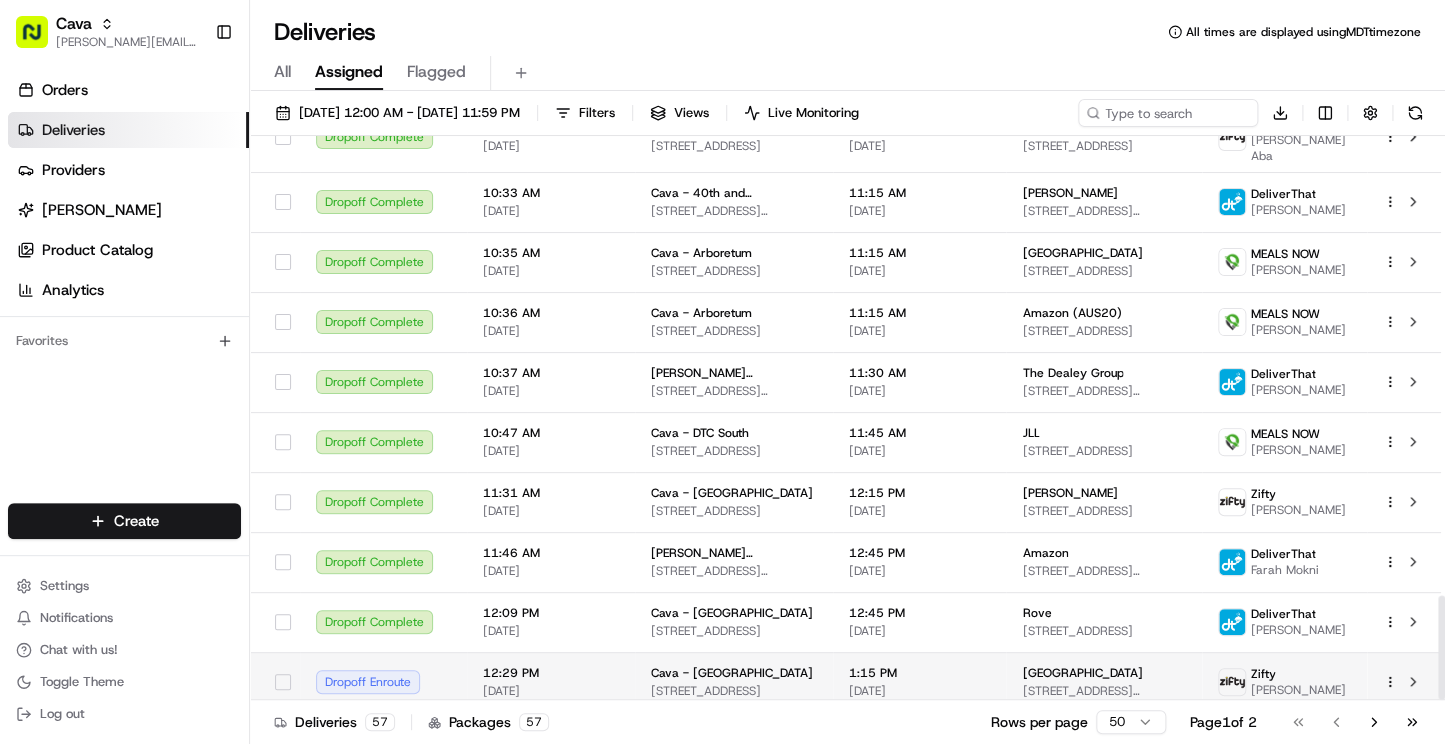 click on "Dropoff Enroute" at bounding box center (383, 682) 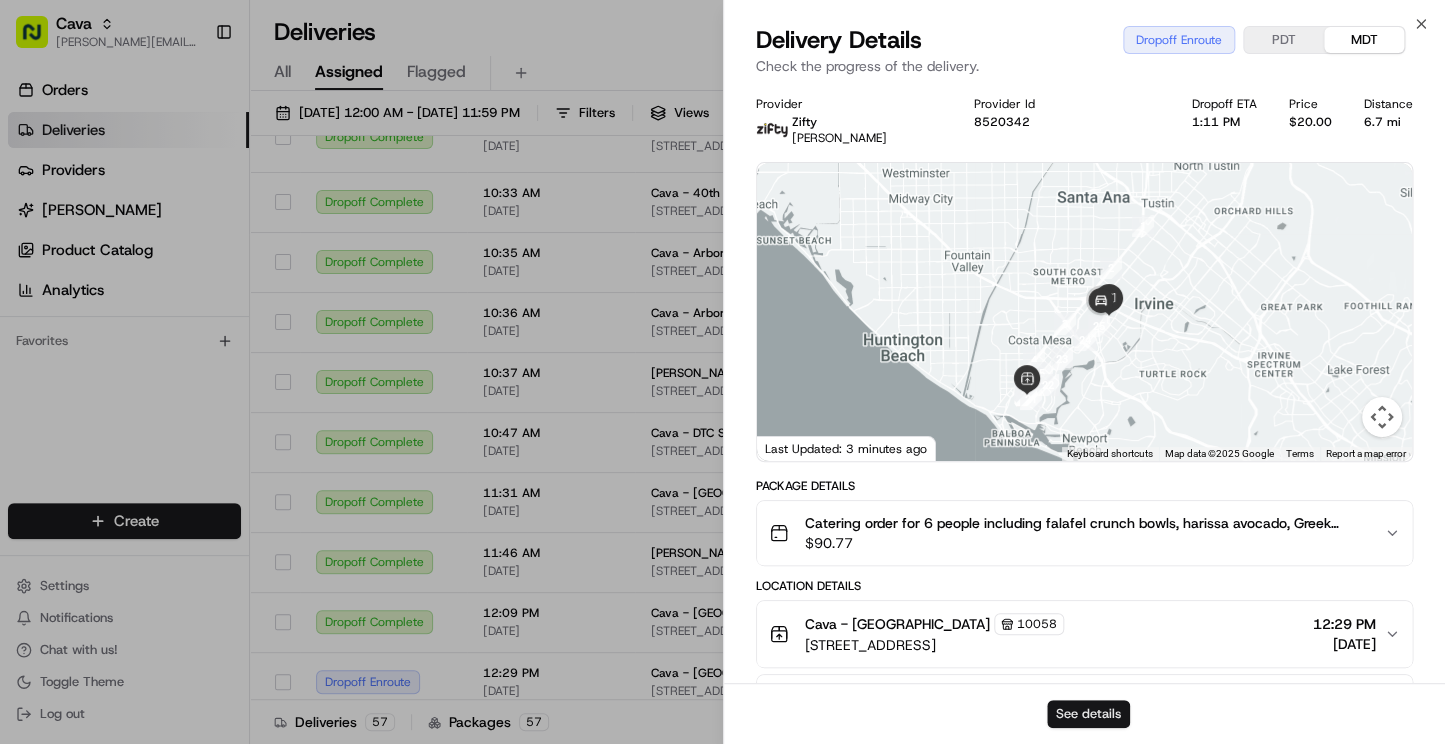 click on "See details" at bounding box center (1088, 714) 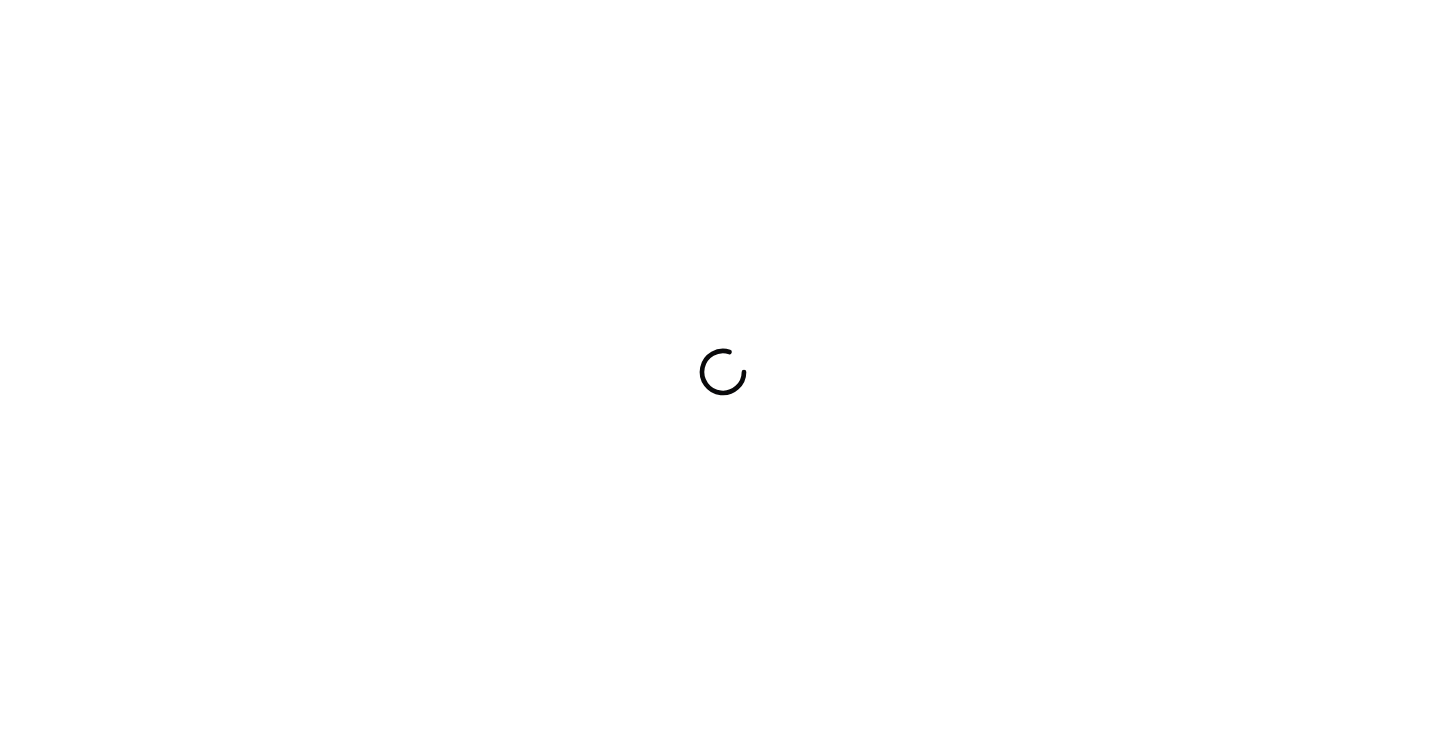 scroll, scrollTop: 0, scrollLeft: 0, axis: both 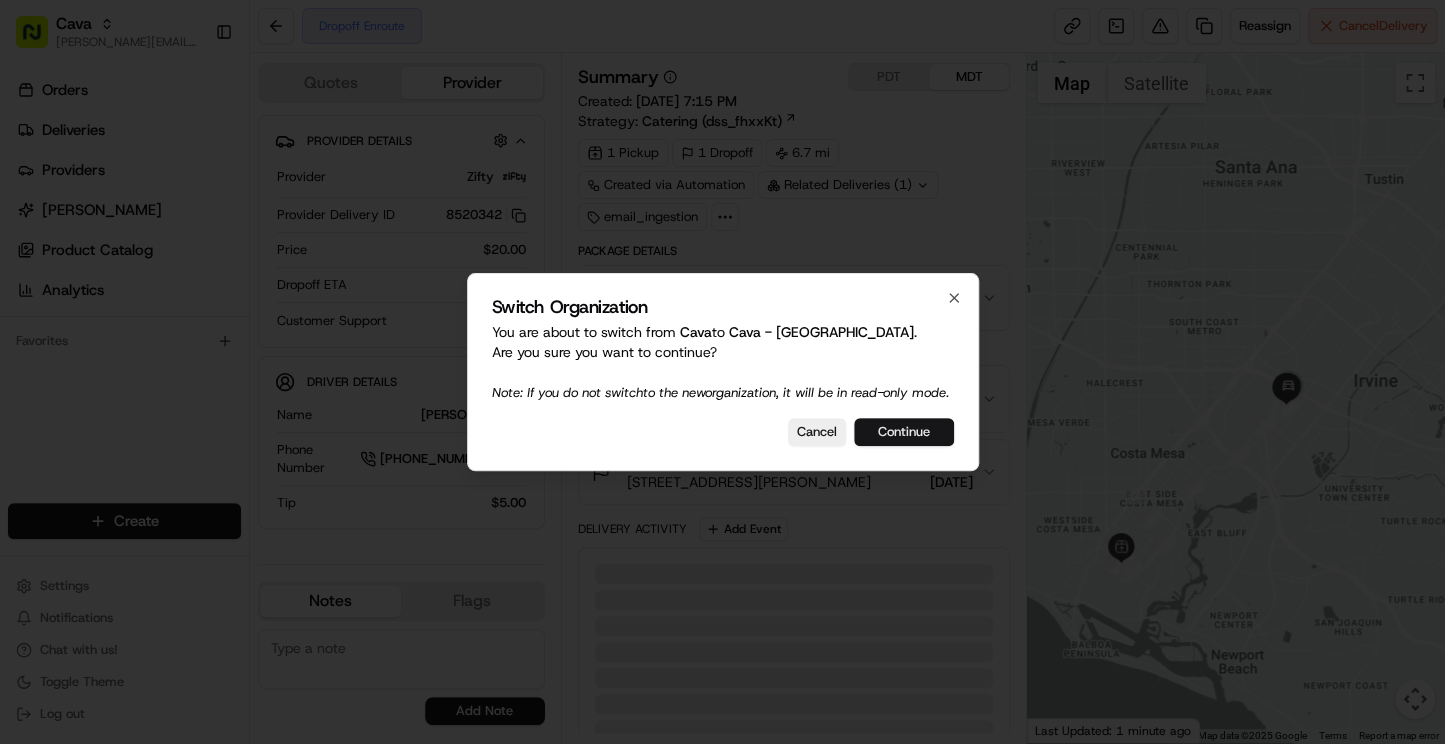 click on "Continue" at bounding box center [904, 432] 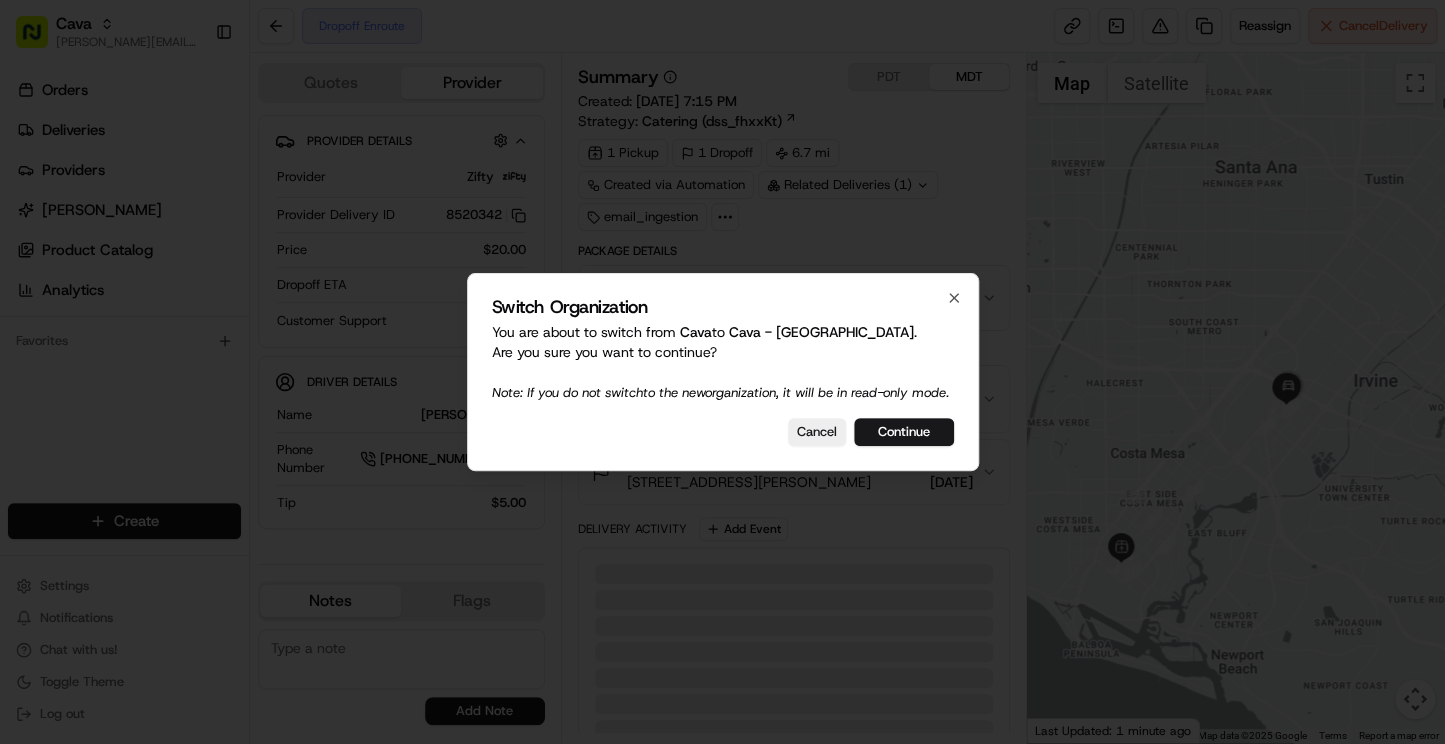 scroll, scrollTop: 0, scrollLeft: 0, axis: both 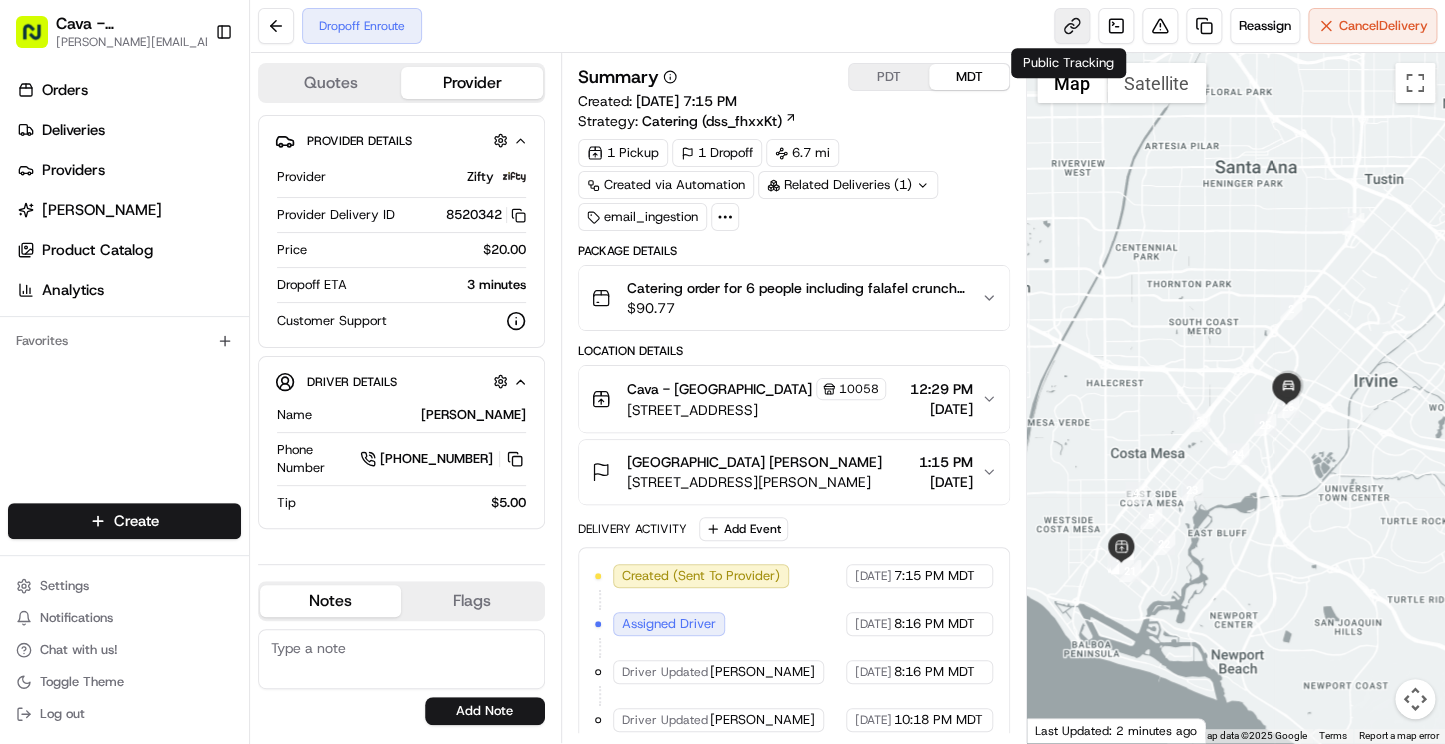 click at bounding box center [1072, 26] 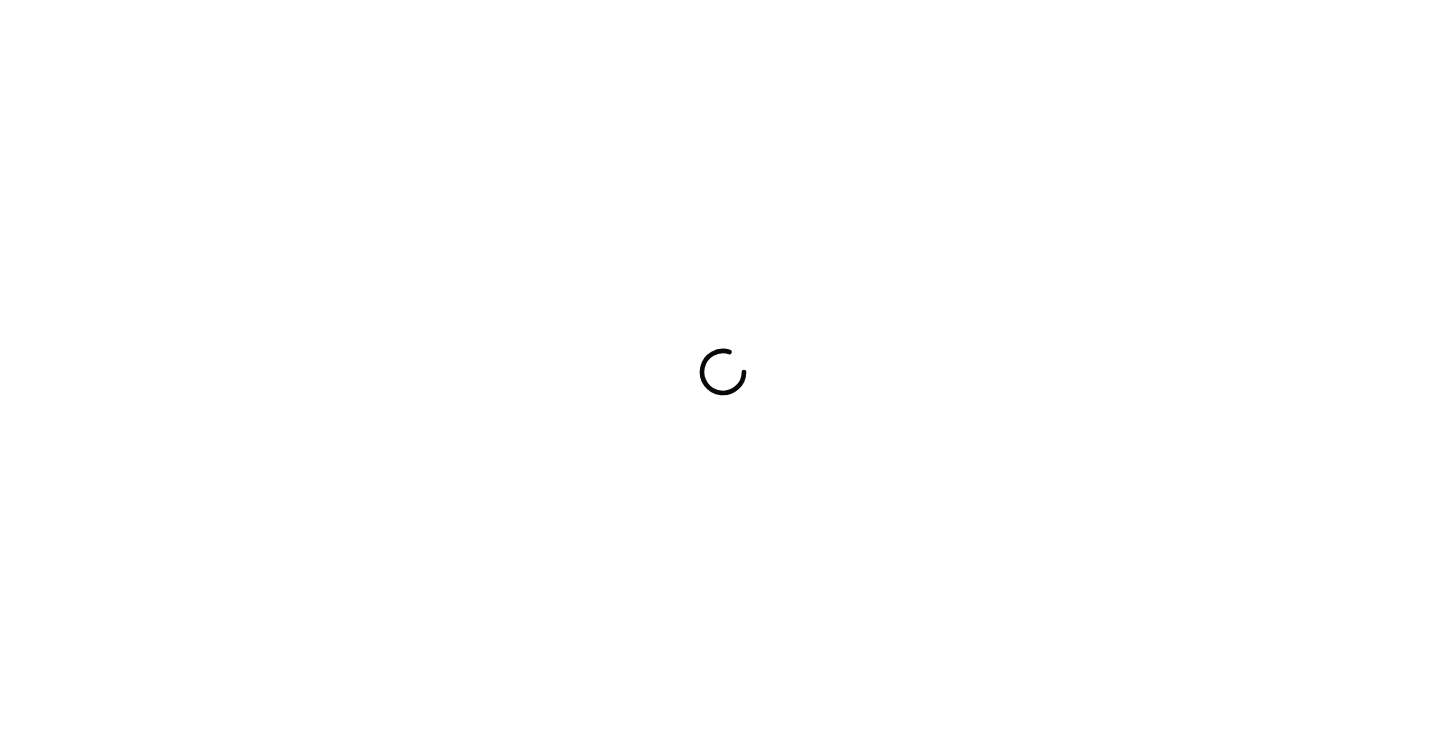 scroll, scrollTop: 0, scrollLeft: 0, axis: both 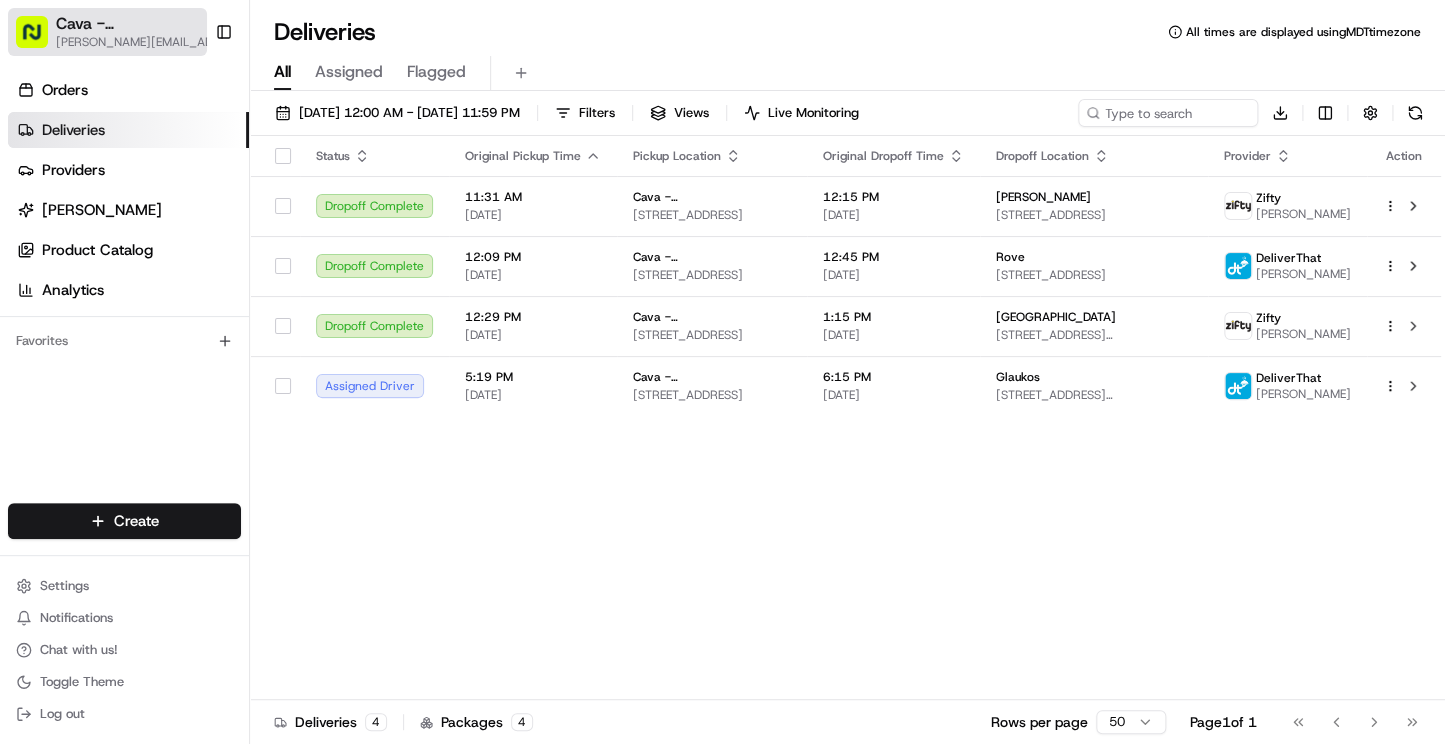 click on "[PERSON_NAME][EMAIL_ADDRESS][DOMAIN_NAME]" at bounding box center (148, 42) 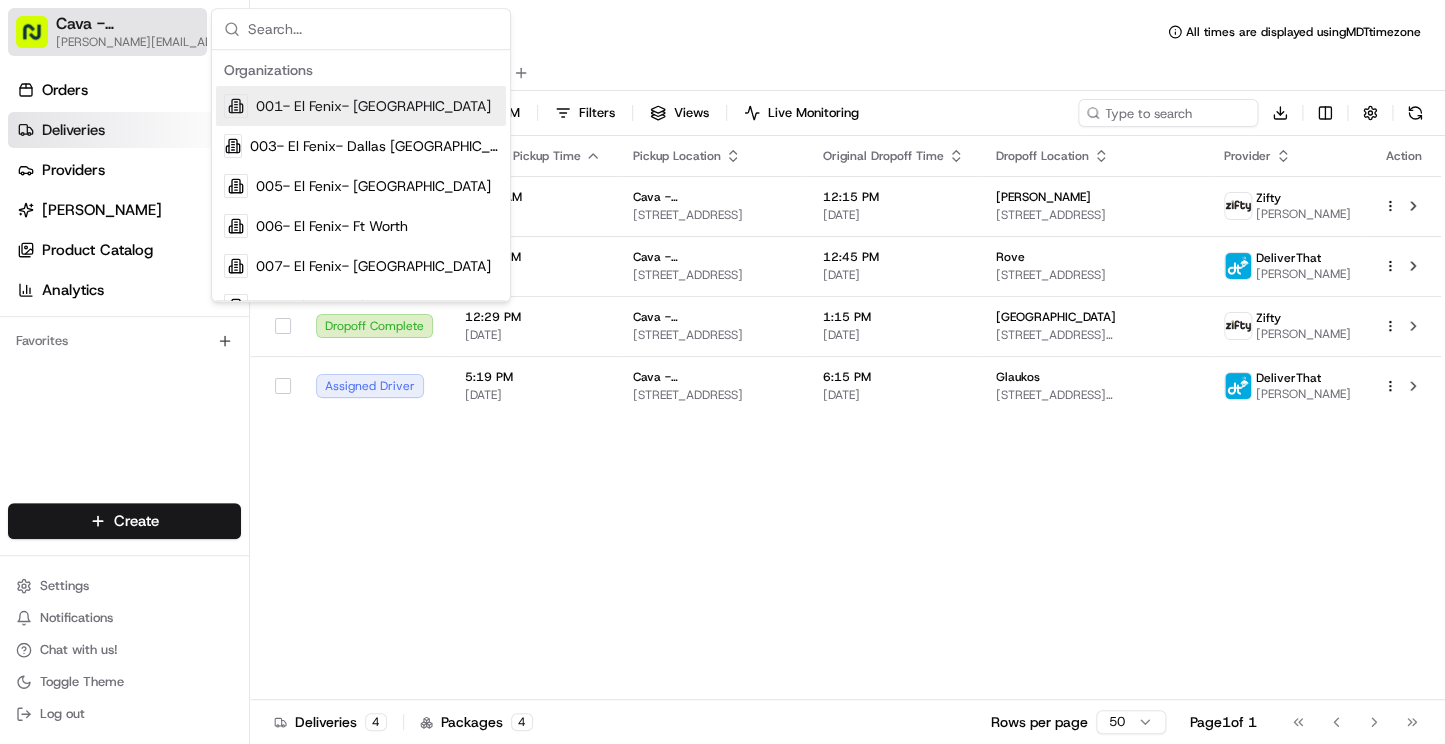 scroll, scrollTop: 0, scrollLeft: 0, axis: both 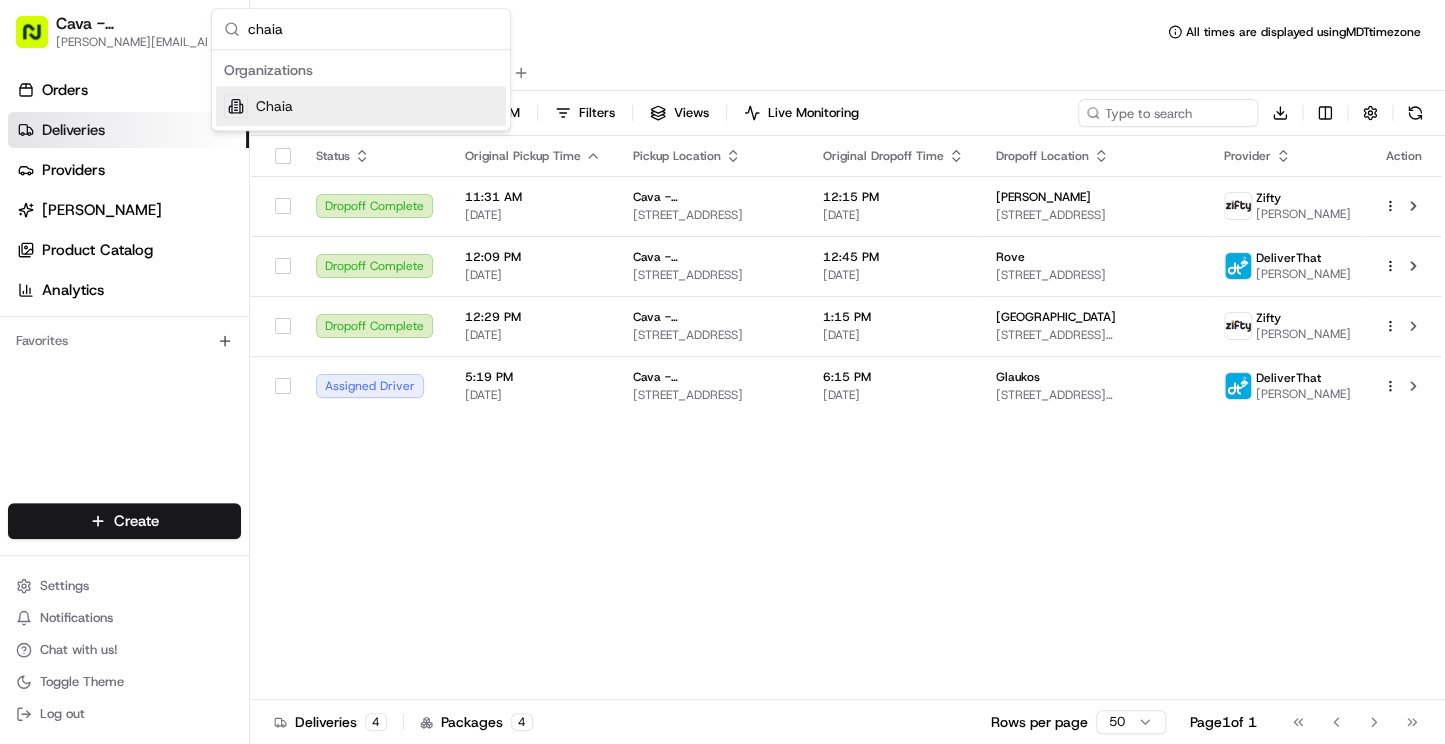 type on "chaia" 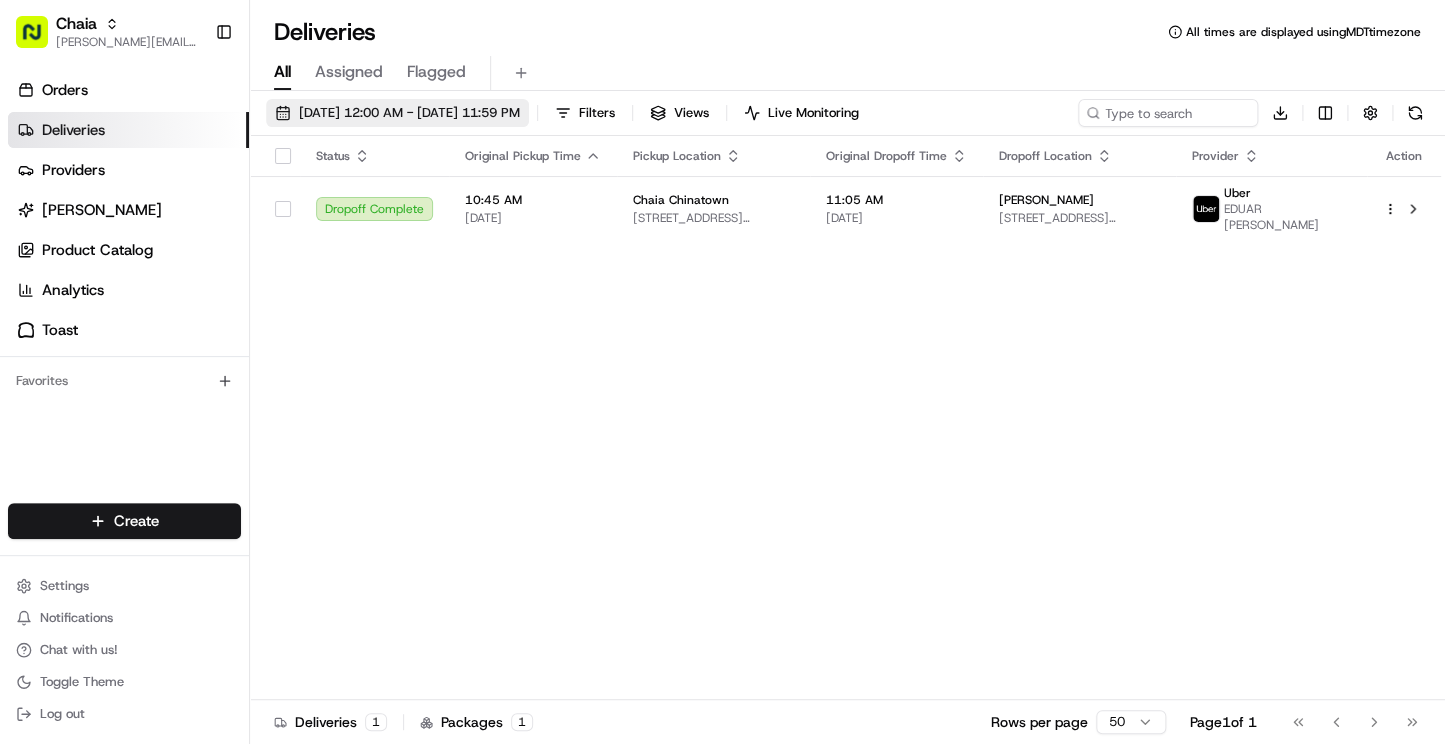 click on "07/11/2025 12:00 AM - 07/11/2025 11:59 PM" at bounding box center [409, 113] 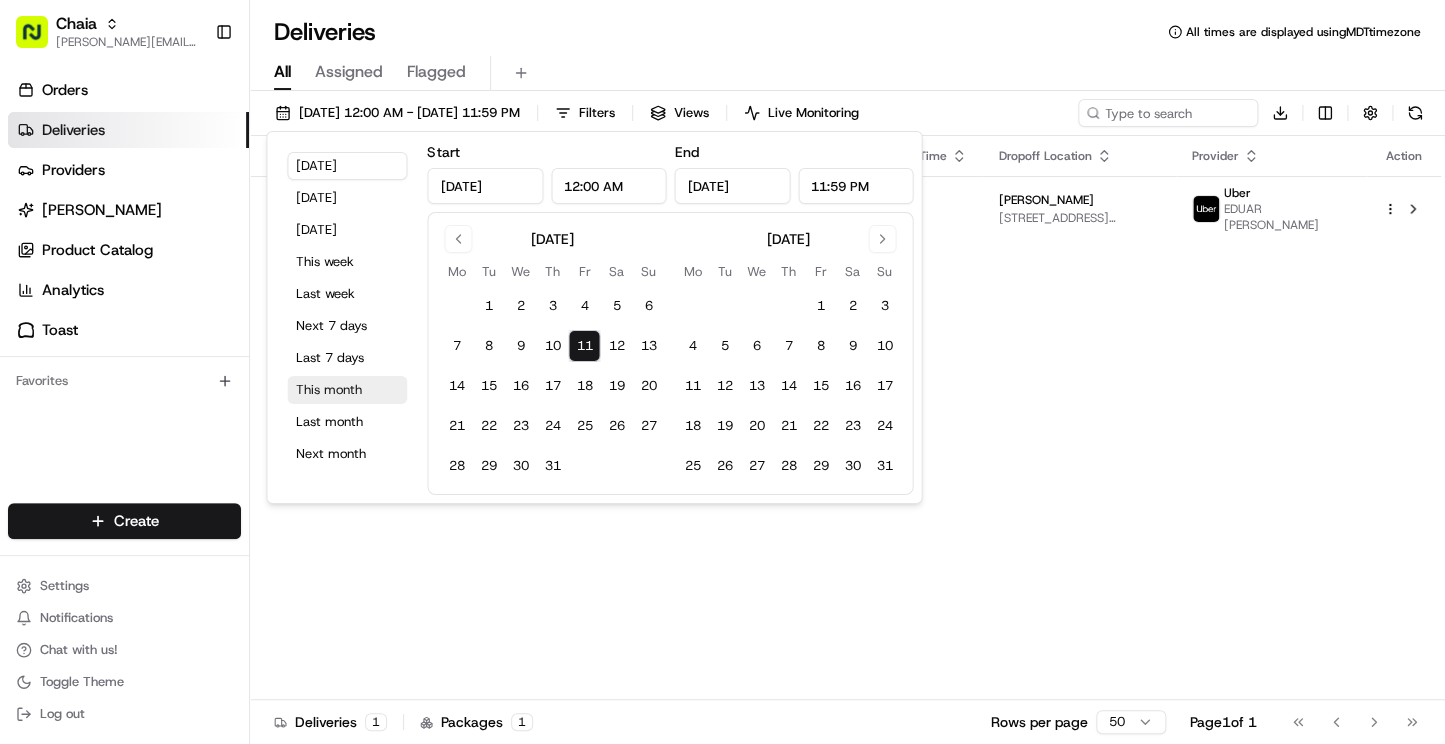 click on "This month" at bounding box center [347, 390] 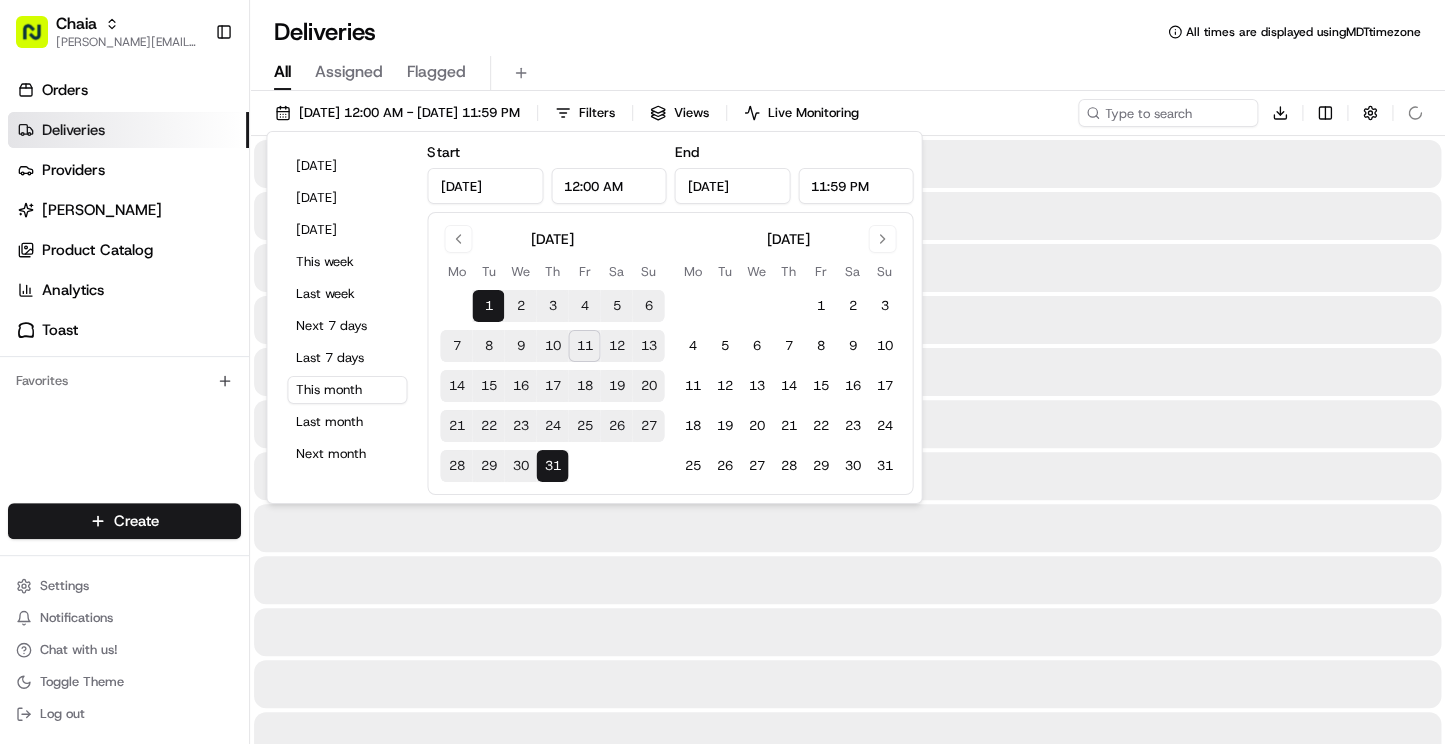 click on "Deliveries All times are displayed using  MDT  timezone" at bounding box center [847, 32] 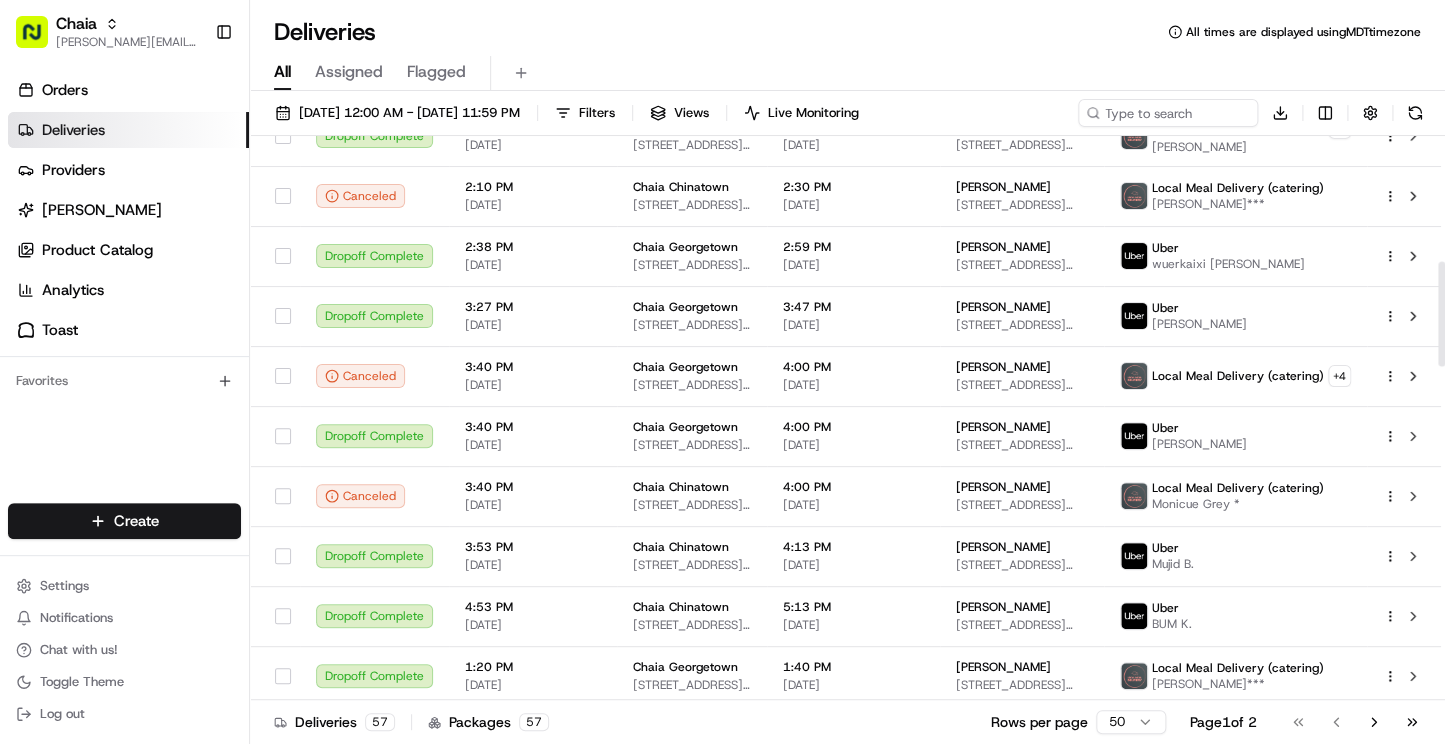 scroll, scrollTop: 676, scrollLeft: 0, axis: vertical 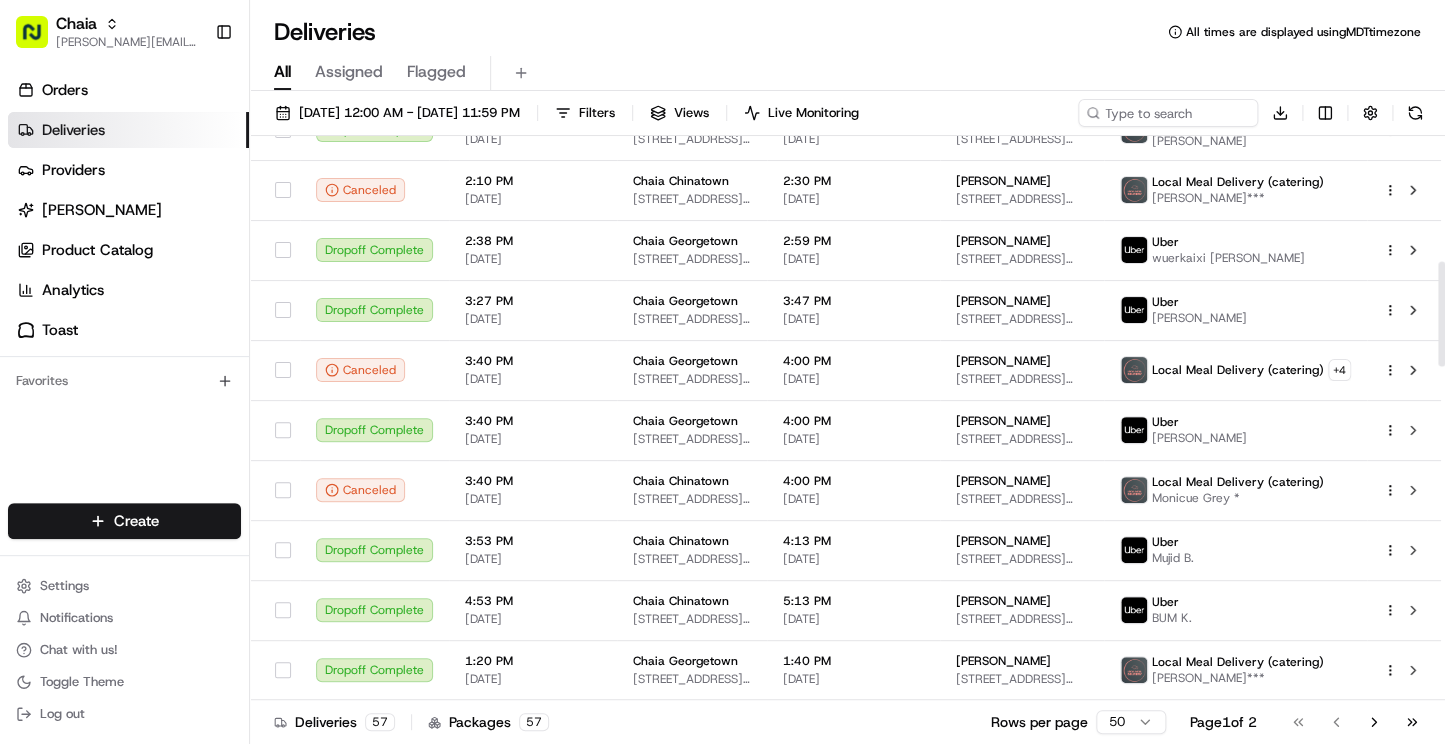 drag, startPoint x: 1438, startPoint y: 218, endPoint x: 1449, endPoint y: 344, distance: 126.47925 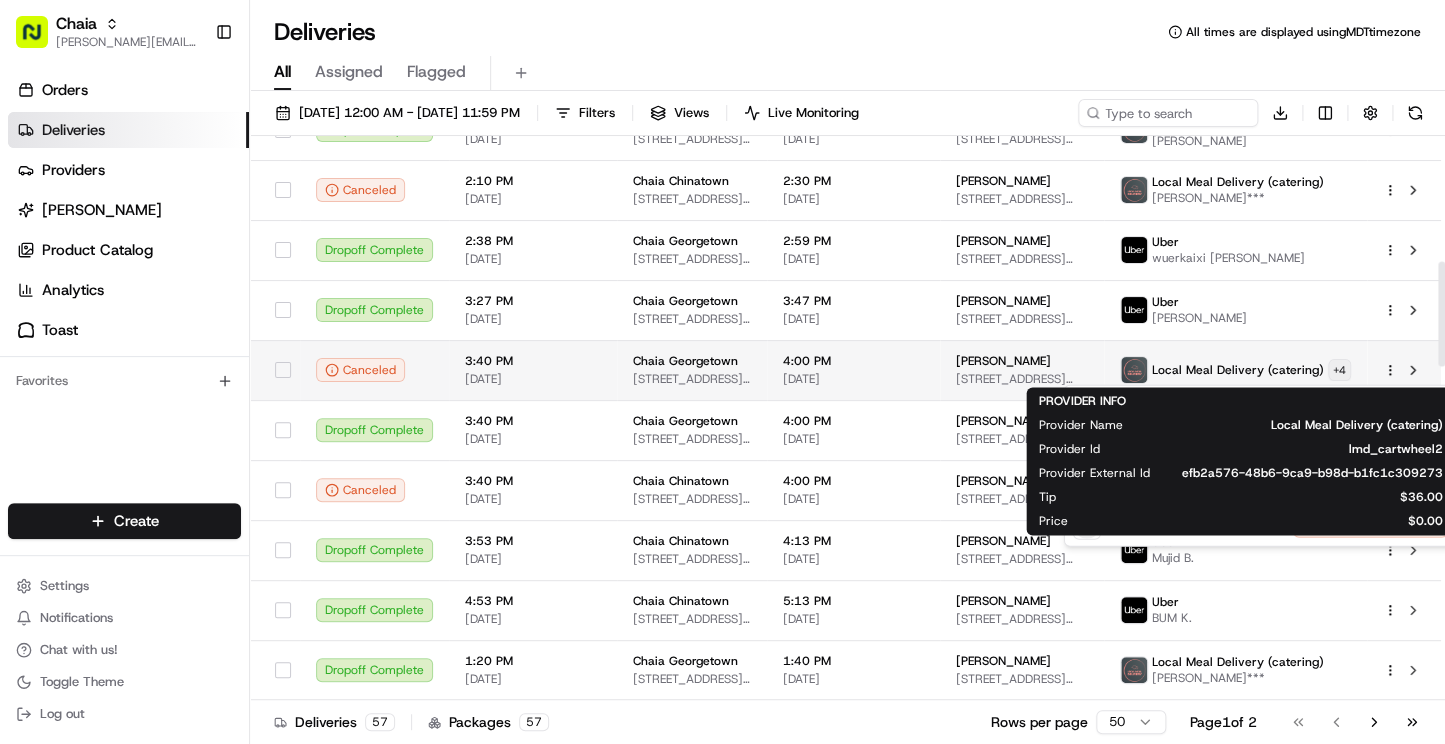 click on "Chaia benny@usenash.com Toggle Sidebar Orders Deliveries Providers Nash AI Product Catalog Analytics Toast Favorites Main Menu Members & Organization Organization Users Roles Preferences Customization Portal Tracking Orchestration Automations Dispatch Strategy Optimization Strategy Shipping Labels Manifest Locations Pickup Locations Dropoff Locations Billing Billing Refund Requests Integrations Notification Triggers Webhooks API Keys Request Logs Other Feature Flags Create Settings Notifications Chat with us! Toggle Theme Log out Deliveries All times are displayed using  MDT  timezone All Assigned Flagged 07/01/2025 12:00 AM - 07/31/2025 11:59 PM Filters Views Live Monitoring Download Status Original Pickup Time Pickup Location Original Dropoff Time Dropoff Location Provider Action Dropoff Complete 3:02 PM 07/01/2025 Chaia Chinatown 615 I St NW, Washington, DC 20001, US 3:22 PM 07/01/2025 Payal Dharia 505 Quincy St NW, Washington, DC 20011, US Uber AHMED Y. Dropoff Complete 3:16 PM 07/01/2025" at bounding box center [722, 372] 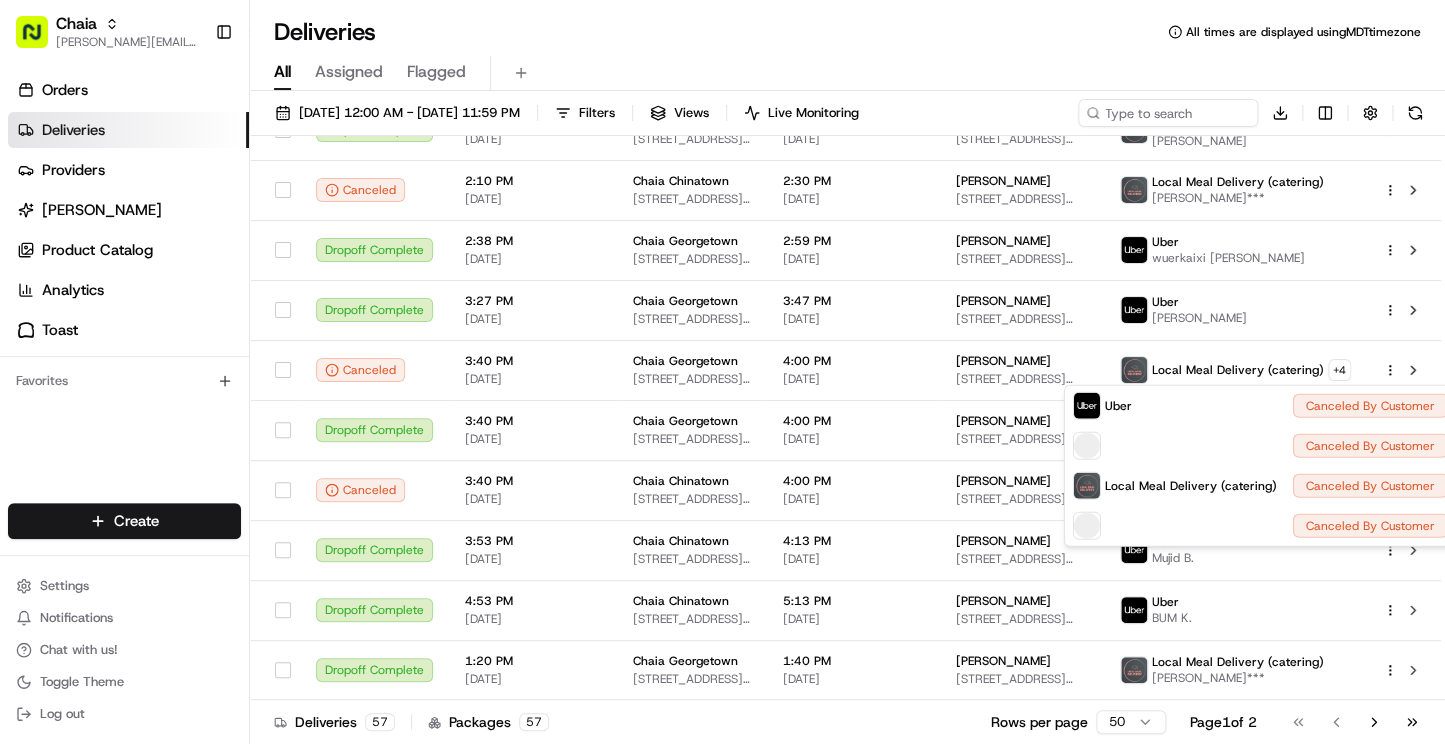 click on "Chaia benny@usenash.com Toggle Sidebar Orders Deliveries Providers Nash AI Product Catalog Analytics Toast Favorites Main Menu Members & Organization Organization Users Roles Preferences Customization Portal Tracking Orchestration Automations Dispatch Strategy Optimization Strategy Shipping Labels Manifest Locations Pickup Locations Dropoff Locations Billing Billing Refund Requests Integrations Notification Triggers Webhooks API Keys Request Logs Other Feature Flags Create Settings Notifications Chat with us! Toggle Theme Log out Deliveries All times are displayed using  MDT  timezone All Assigned Flagged 07/01/2025 12:00 AM - 07/31/2025 11:59 PM Filters Views Live Monitoring Download Status Original Pickup Time Pickup Location Original Dropoff Time Dropoff Location Provider Action Dropoff Complete 3:02 PM 07/01/2025 Chaia Chinatown 615 I St NW, Washington, DC 20001, US 3:22 PM 07/01/2025 Payal Dharia 505 Quincy St NW, Washington, DC 20011, US Uber AHMED Y. Dropoff Complete 3:16 PM 07/01/2025" at bounding box center (722, 372) 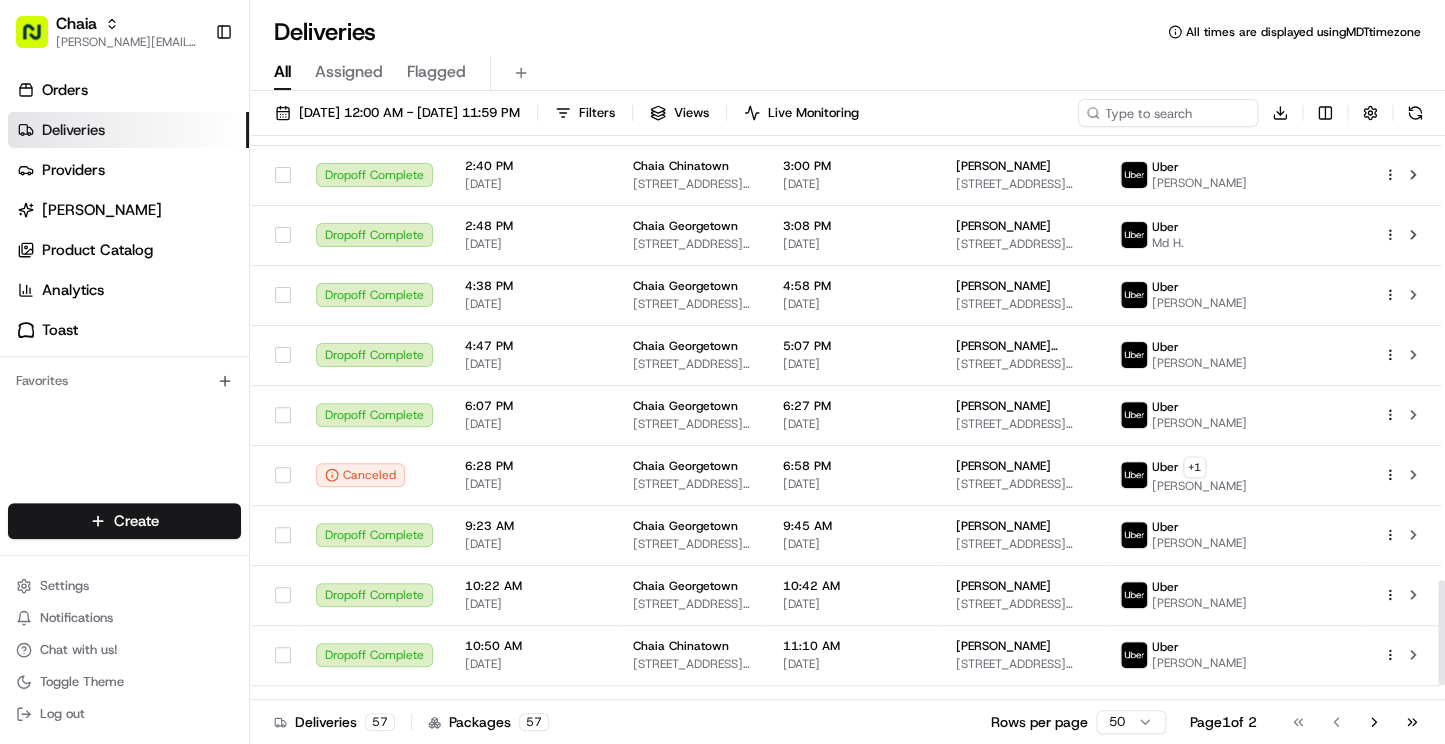 scroll, scrollTop: 2476, scrollLeft: 0, axis: vertical 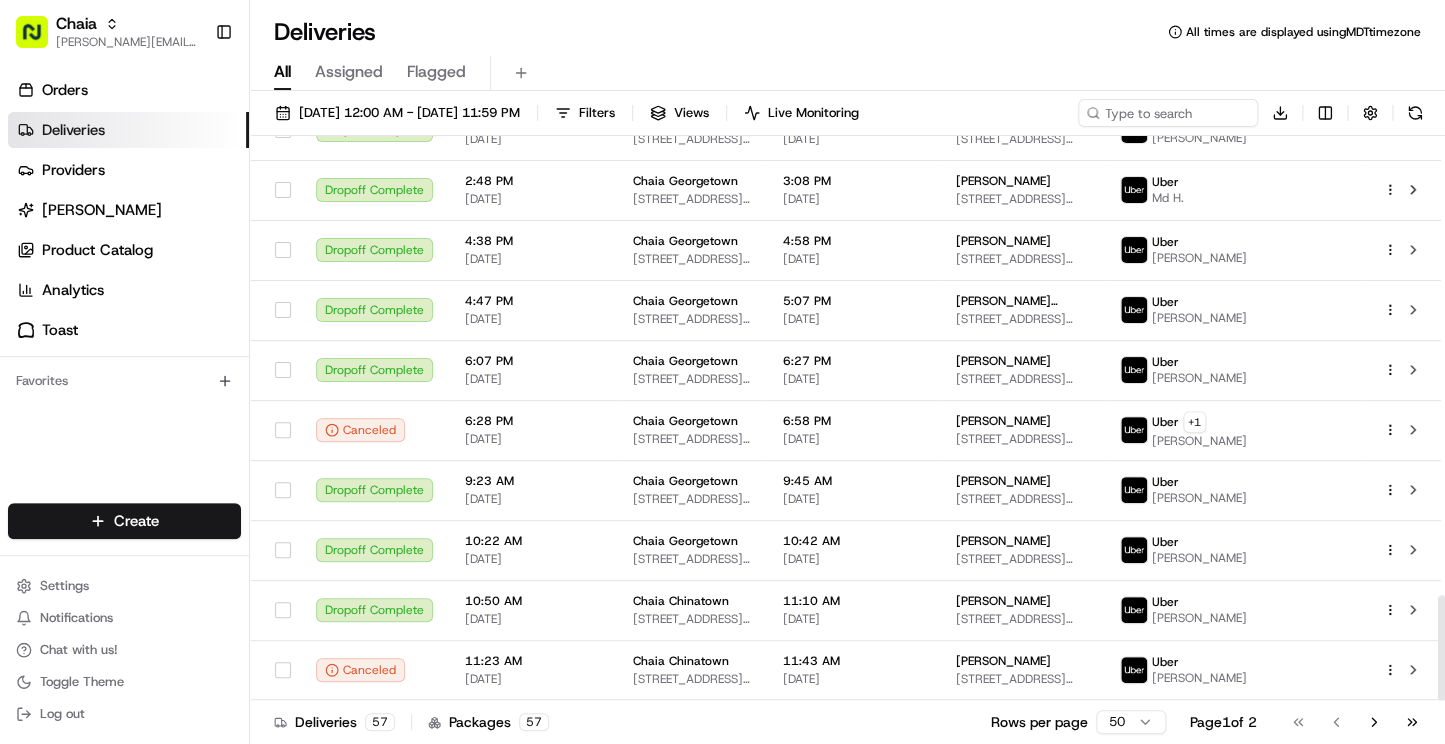 drag, startPoint x: 1439, startPoint y: 339, endPoint x: 1409, endPoint y: 701, distance: 363.24097 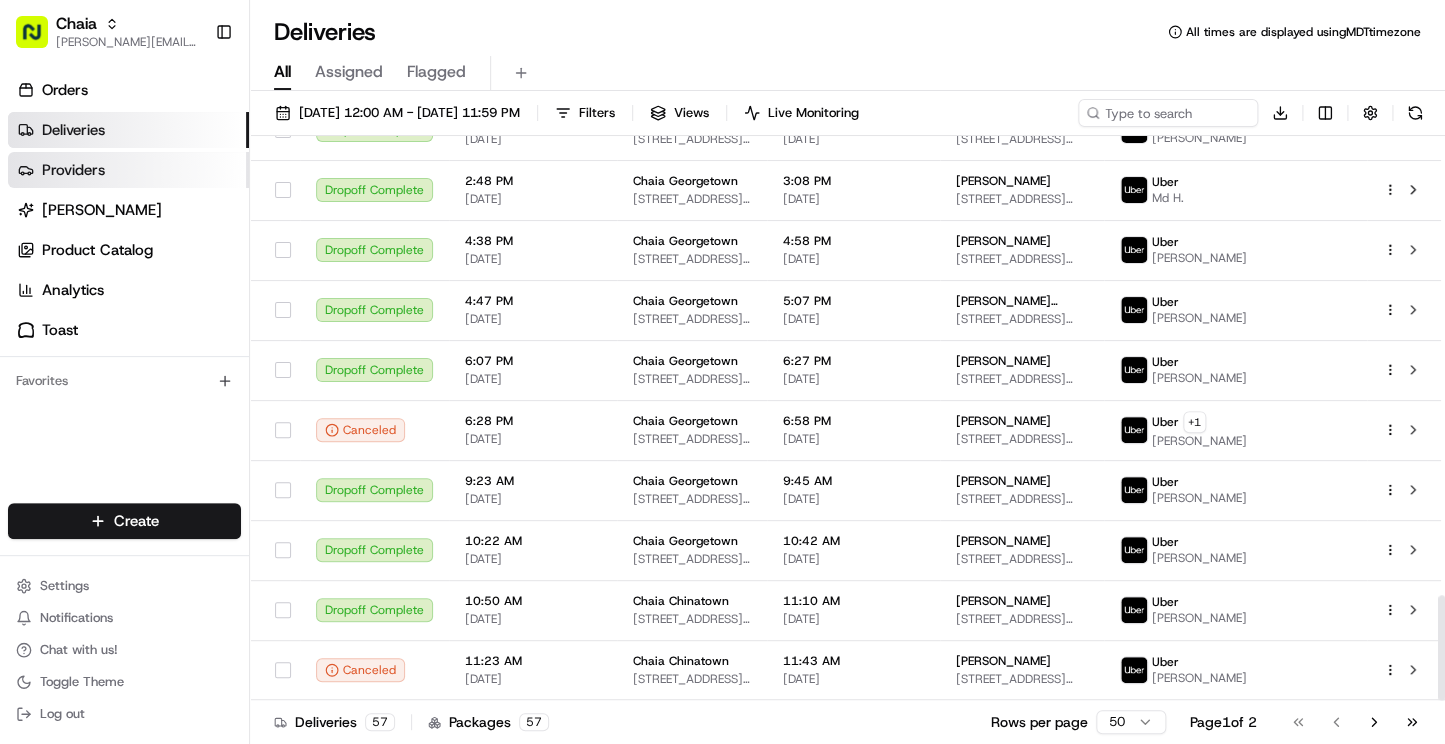 click on "Providers" at bounding box center [128, 170] 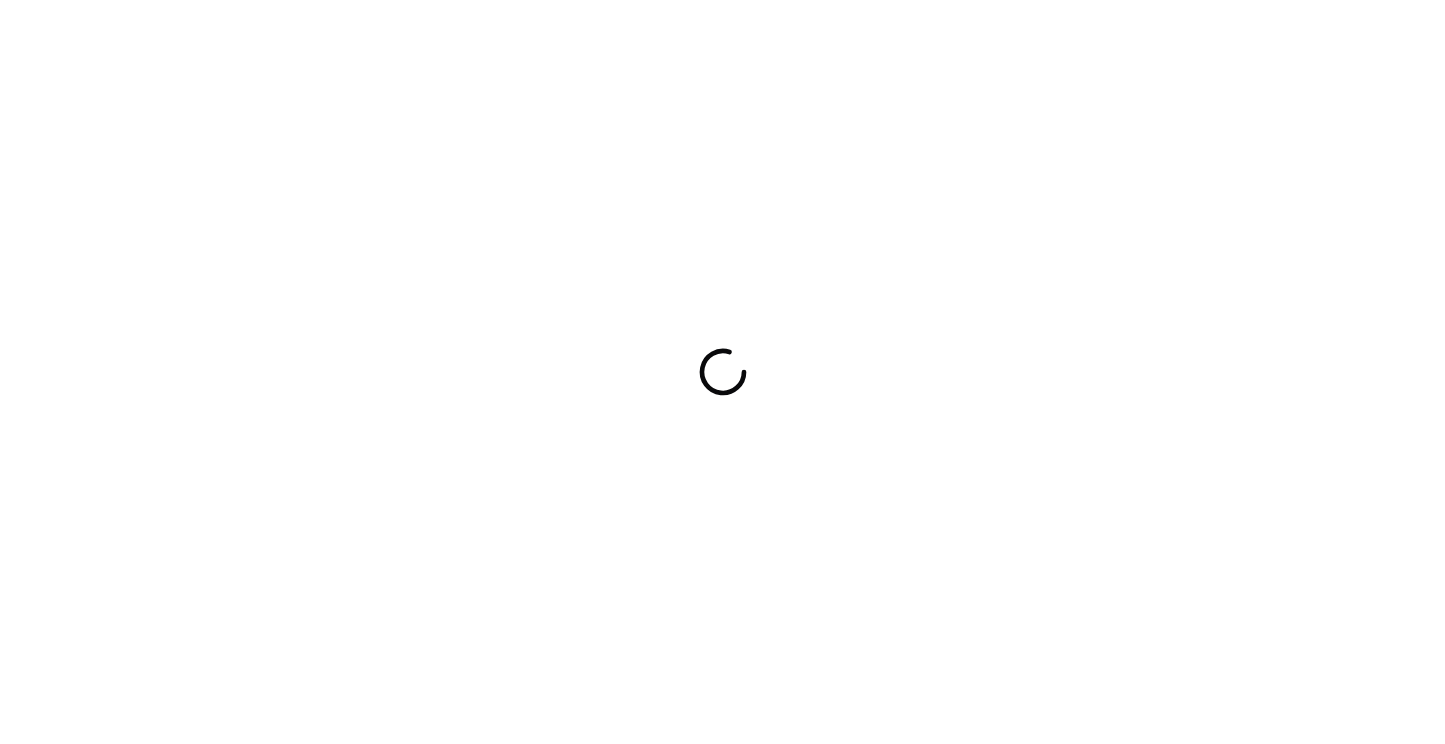 scroll, scrollTop: 0, scrollLeft: 0, axis: both 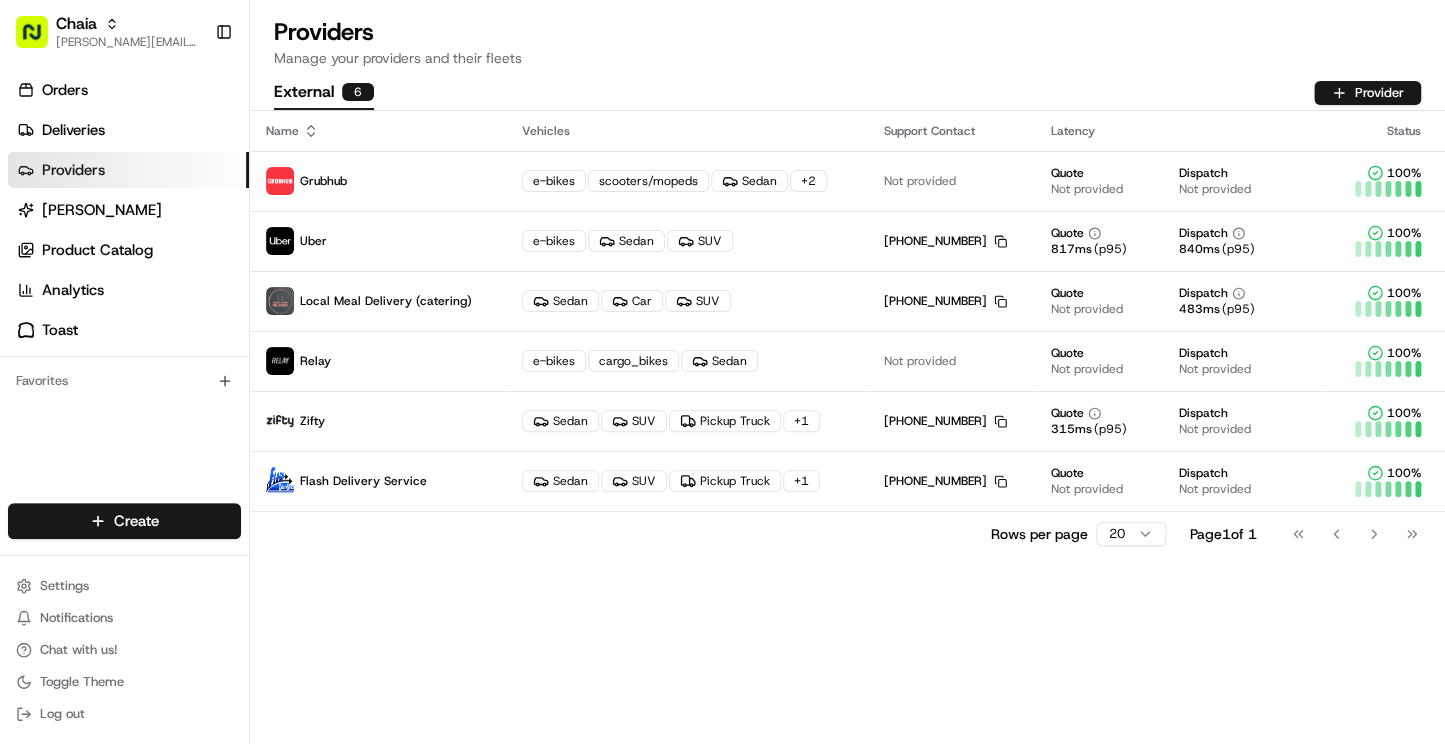 click on "Name Vehicles Support Contact Latency Status Grubhub e-bikes scooters/mopeds Sedan + 2 Not provided Quote Not provided Dispatch Not provided 100 % Uber e-bikes Sedan SUV +1 866 987 3750   Copy  +18669873750 Quote 817 ms (p95) Dispatch 840 ms (p95) 100 % Local Meal Delivery (catering) Sedan Car SUV +1 380 867 2858   Copy  +13808672858 Quote Not provided Dispatch 483 ms (p95) 100 % Relay e-bikes cargo_bikes Sedan Not provided Quote Not provided Dispatch Not provided 100 % Zifty Sedan SUV Pickup Truck + 1 404-817-3345   Copy  404-817-3345 Quote 315 ms (p95) Dispatch Not provided 100 % Flash Delivery Service Sedan SUV Pickup Truck + 1 +1 202 909 8804   Copy  +12029098804 Quote Not provided Dispatch Not provided 100 % Rows per page 20 Page  1  of   1 Go to first page Go to previous page Go to next page Go to last page" at bounding box center (847, 427) 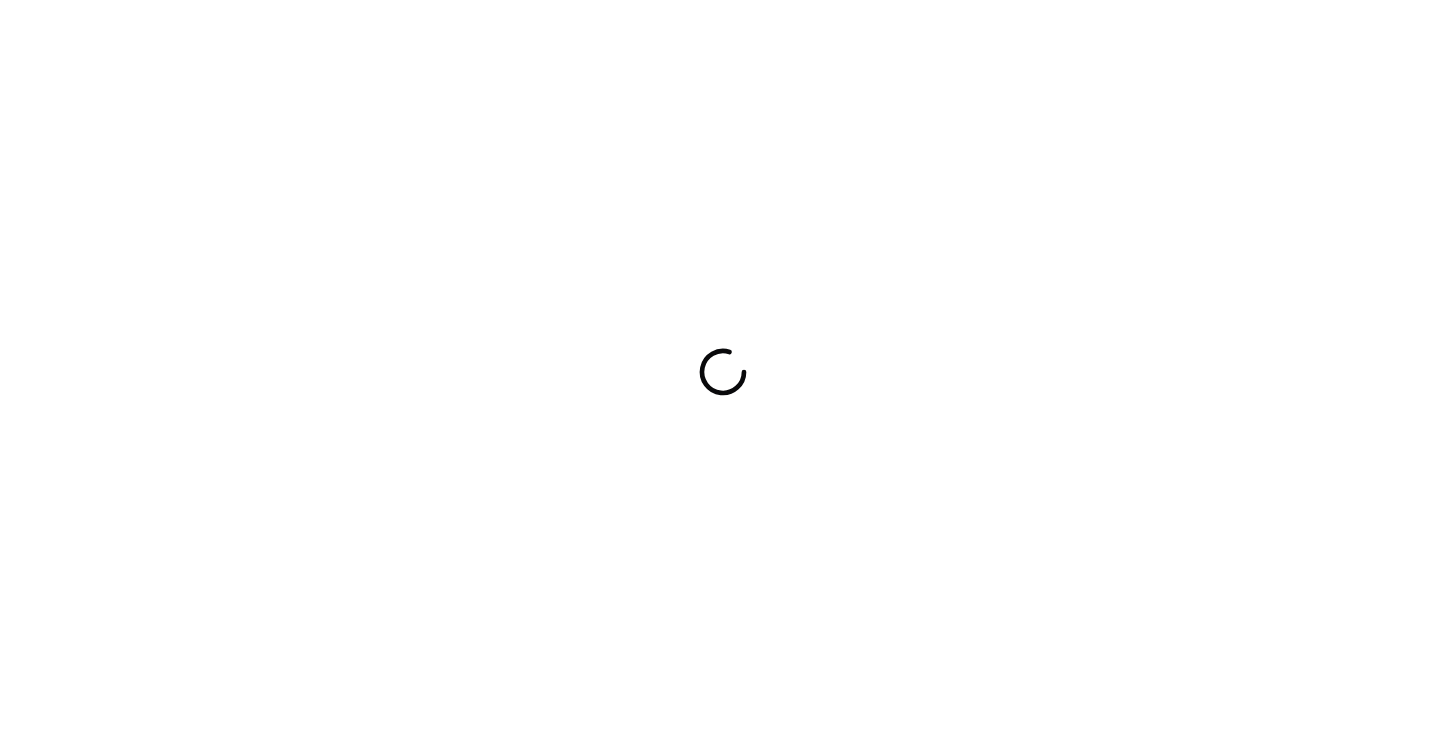 scroll, scrollTop: 0, scrollLeft: 0, axis: both 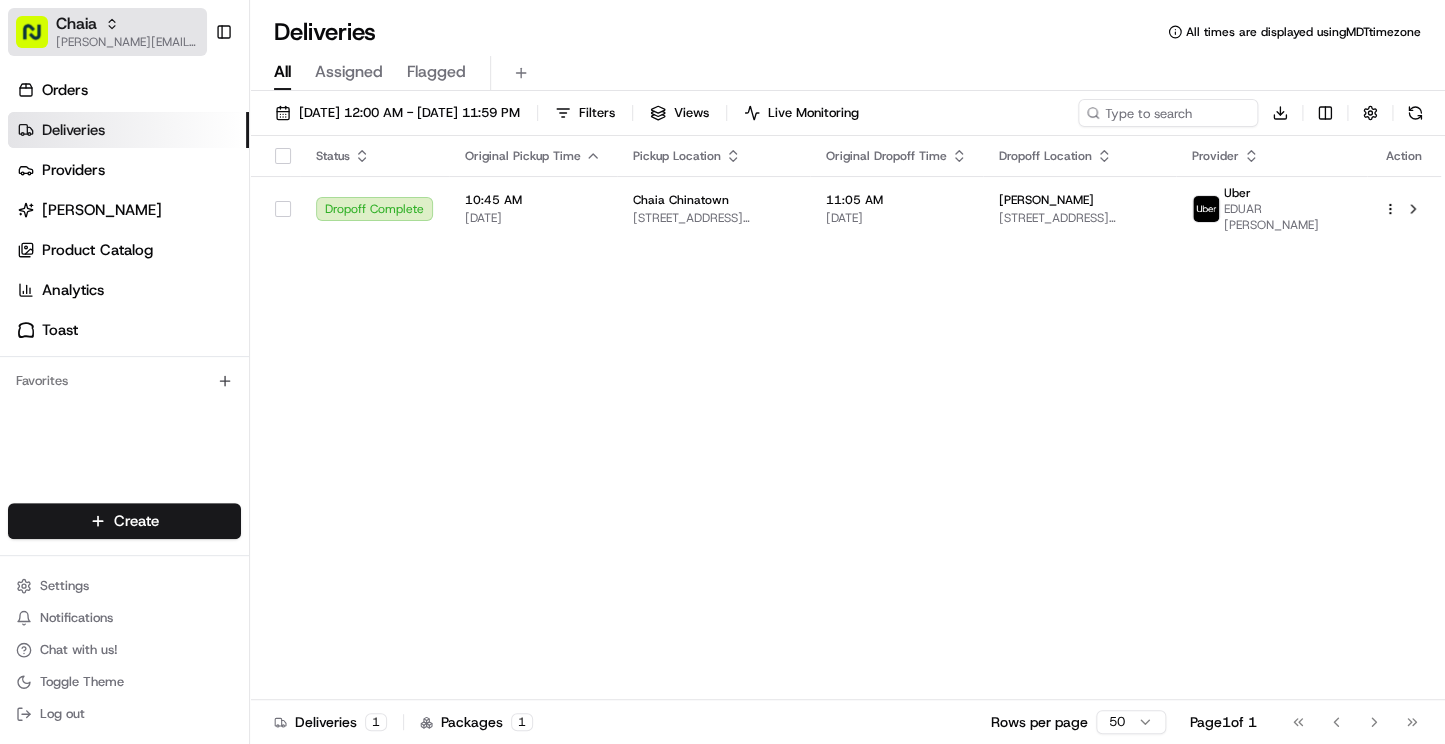 click on "Chaia" at bounding box center [76, 24] 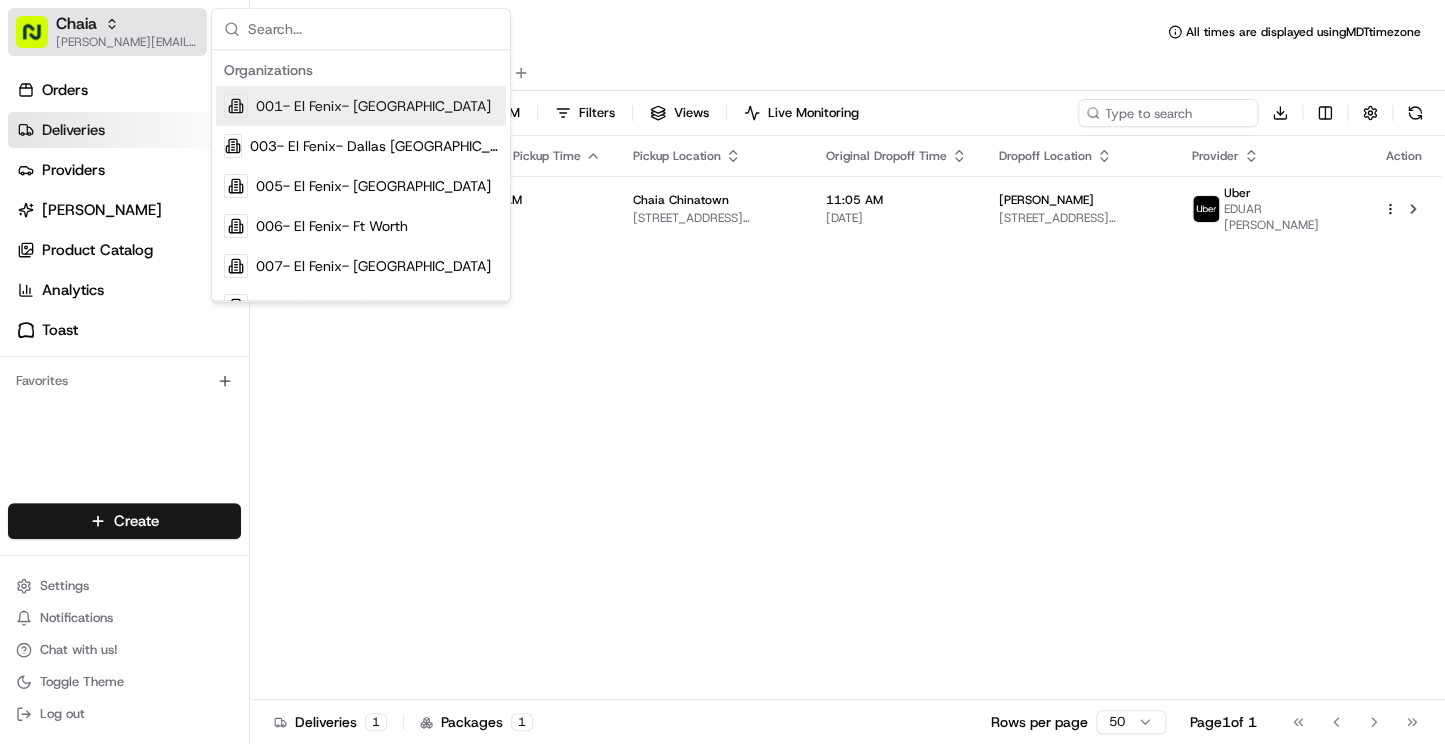 scroll, scrollTop: 0, scrollLeft: 0, axis: both 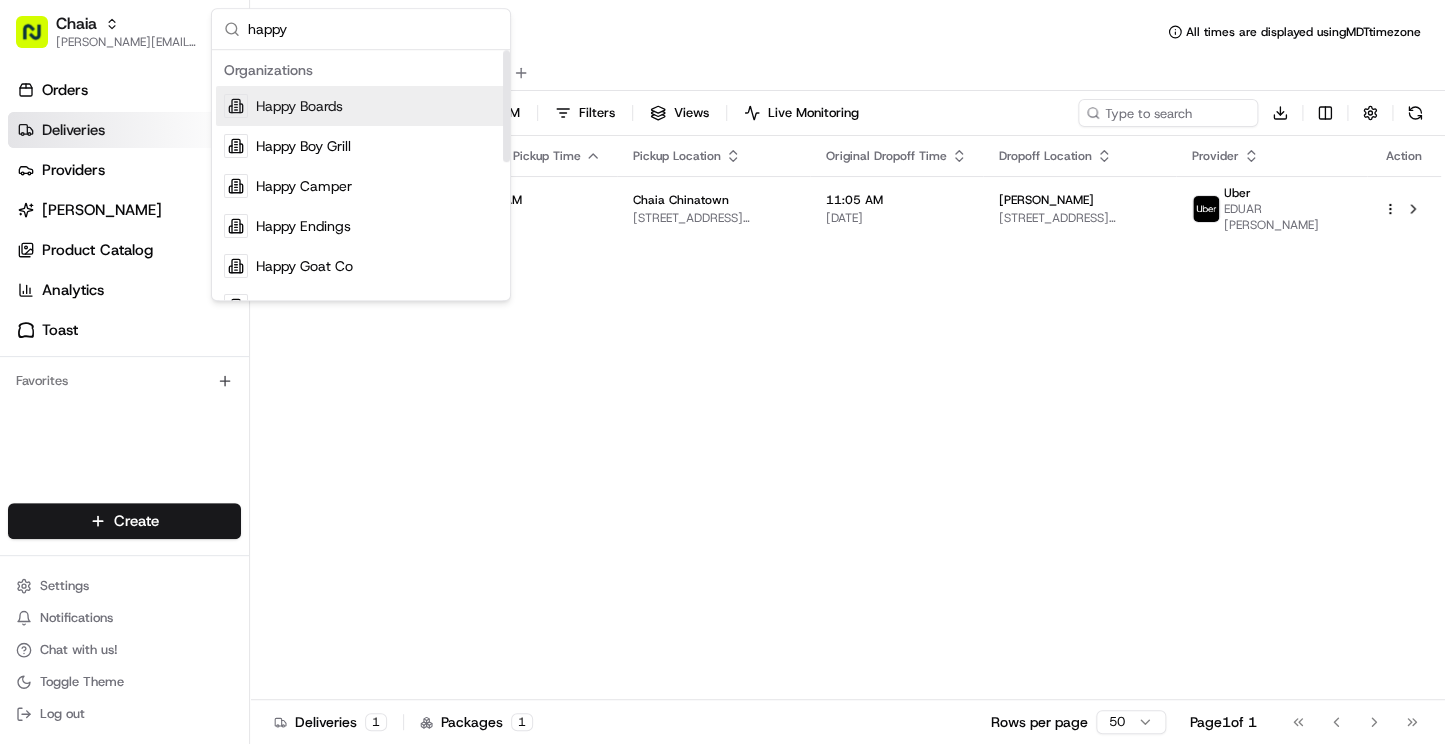 type on "happy" 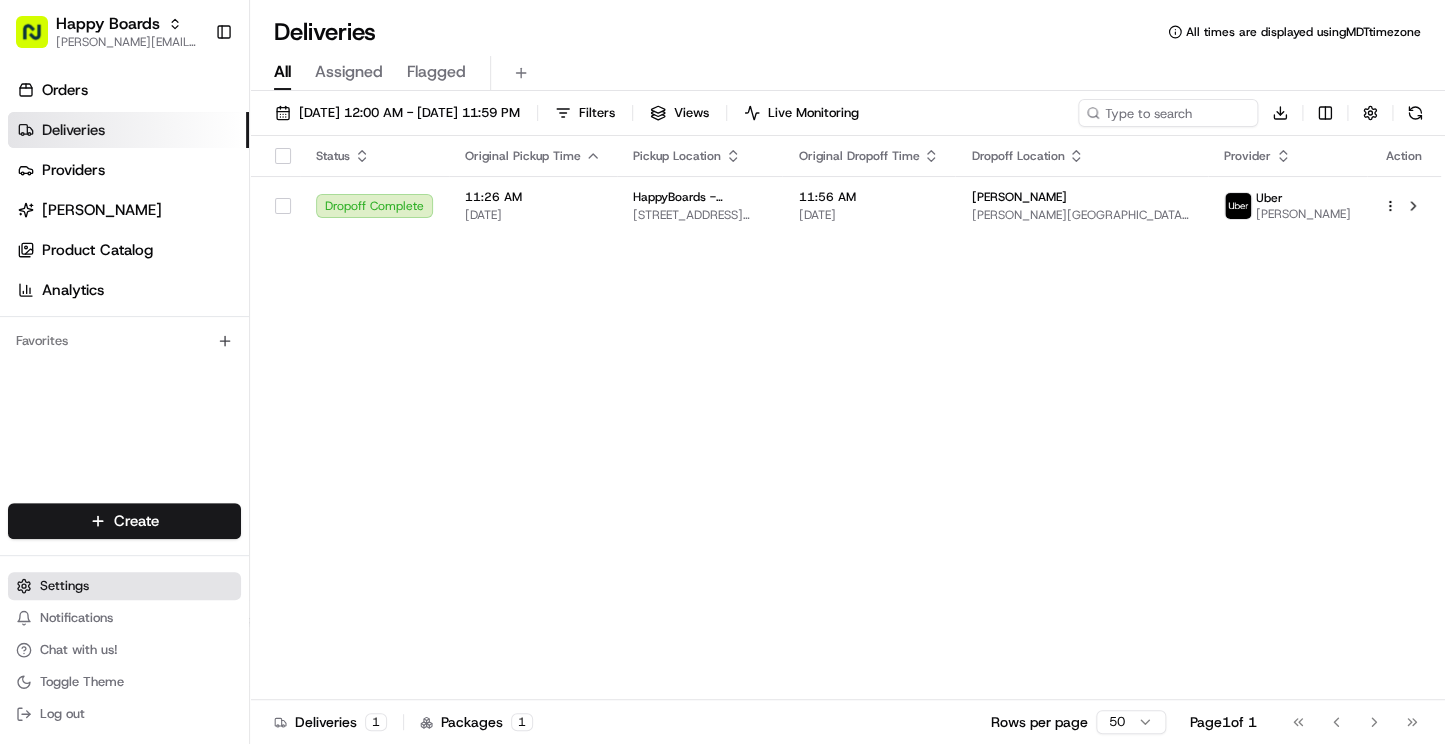 click on "Settings" at bounding box center (64, 586) 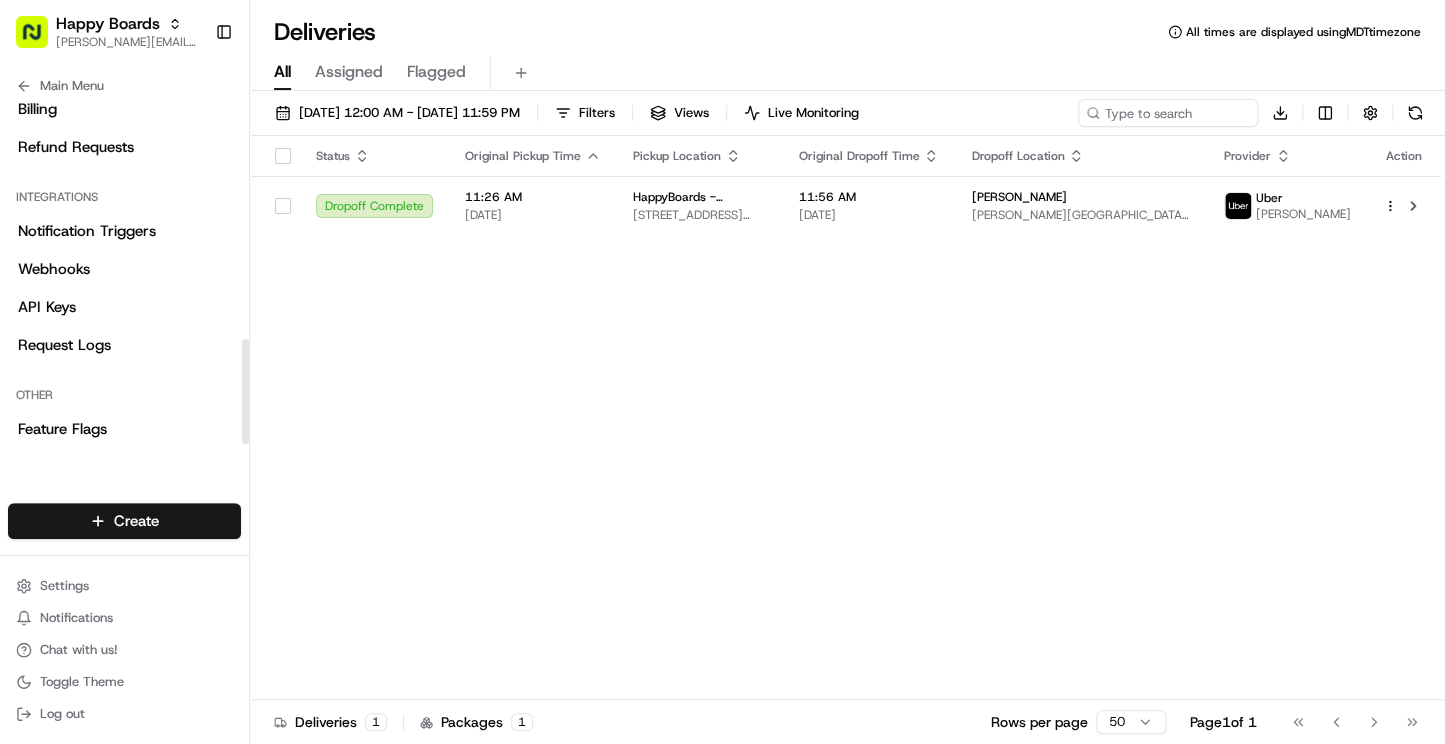 scroll, scrollTop: 783, scrollLeft: 0, axis: vertical 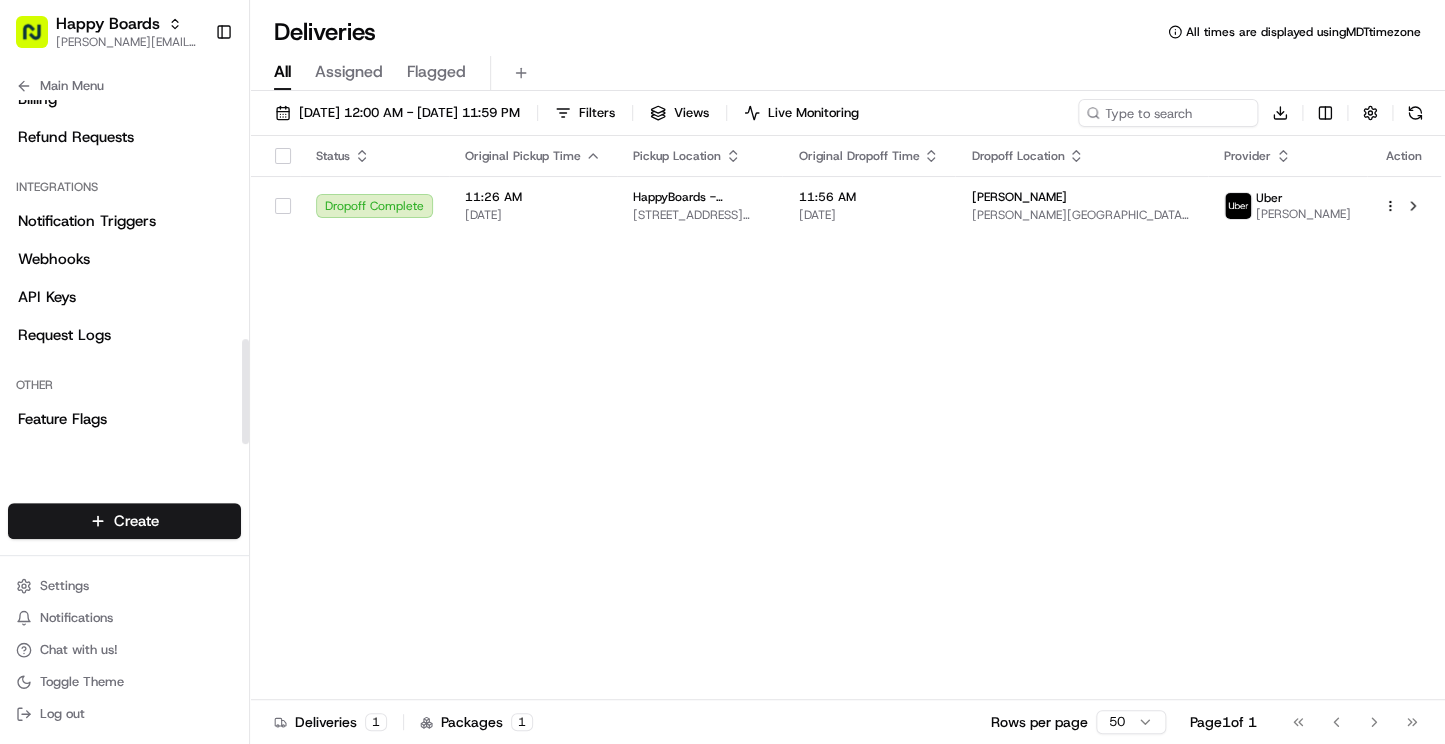 drag, startPoint x: 245, startPoint y: 188, endPoint x: 132, endPoint y: 352, distance: 199.16074 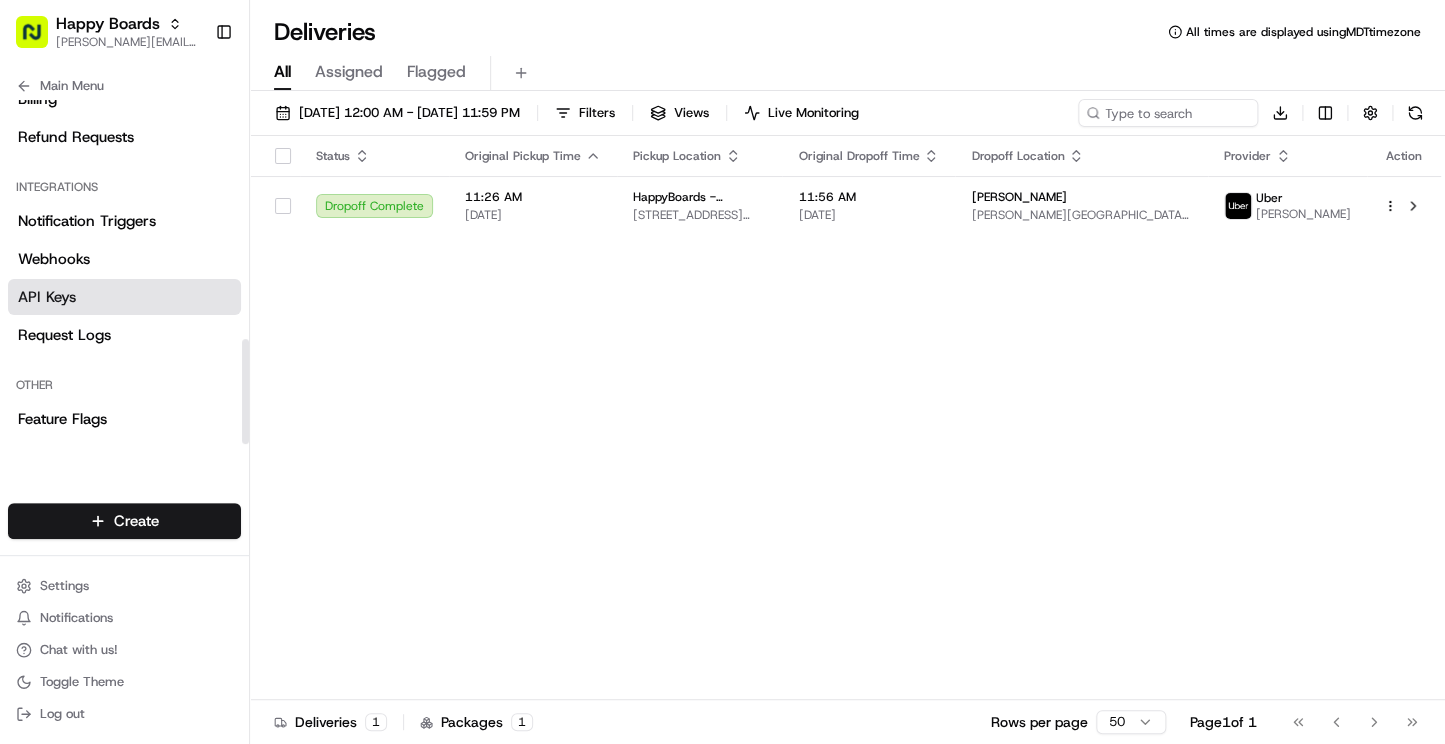 click on "API Keys" at bounding box center (124, 297) 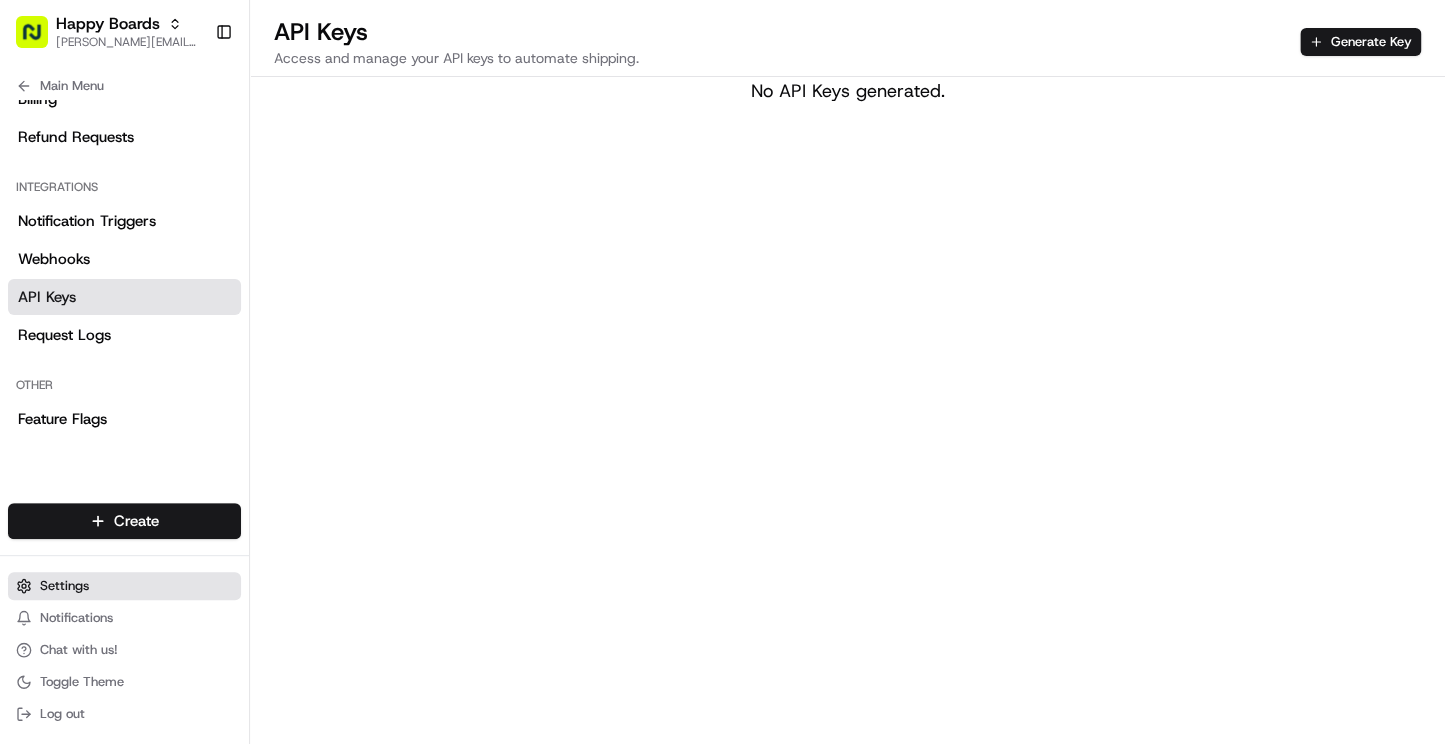 click on "Settings" at bounding box center (124, 586) 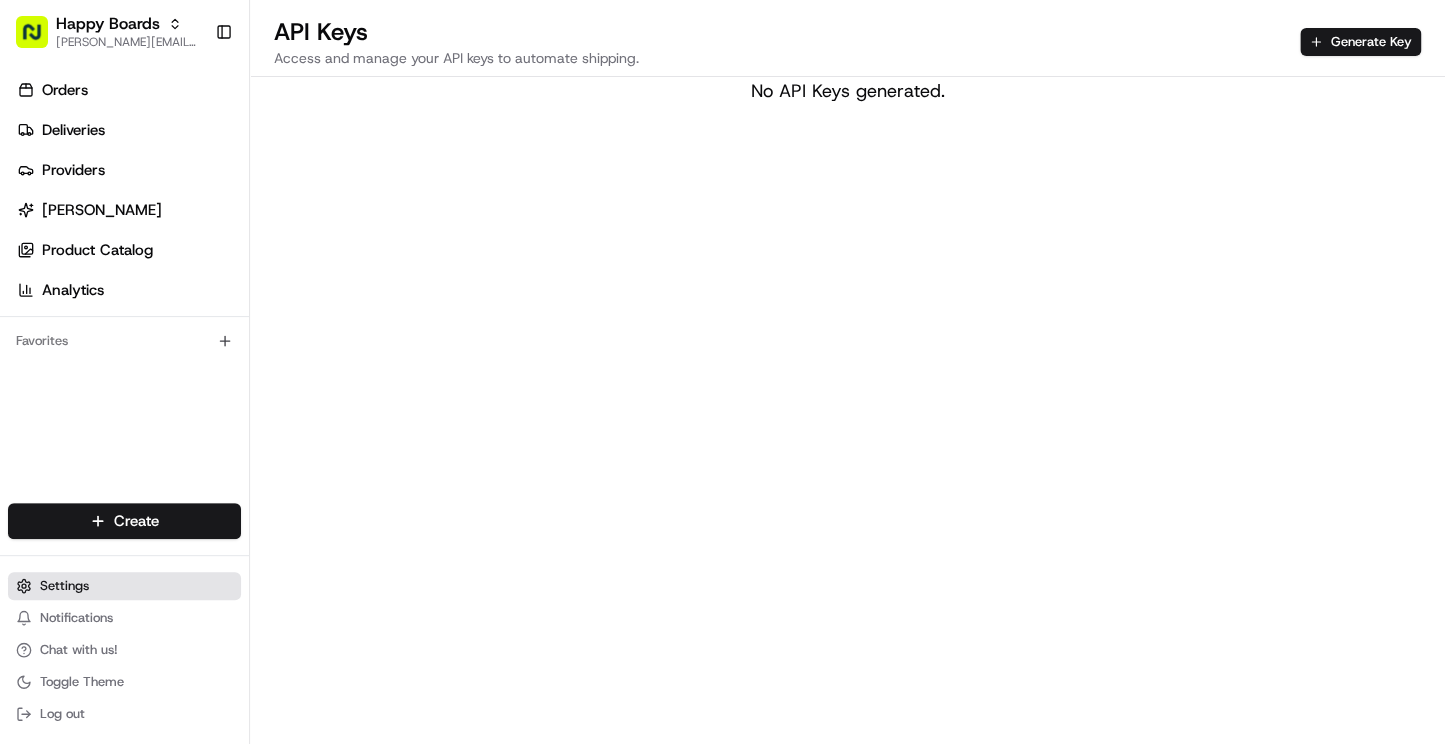 click on "Settings" at bounding box center (64, 586) 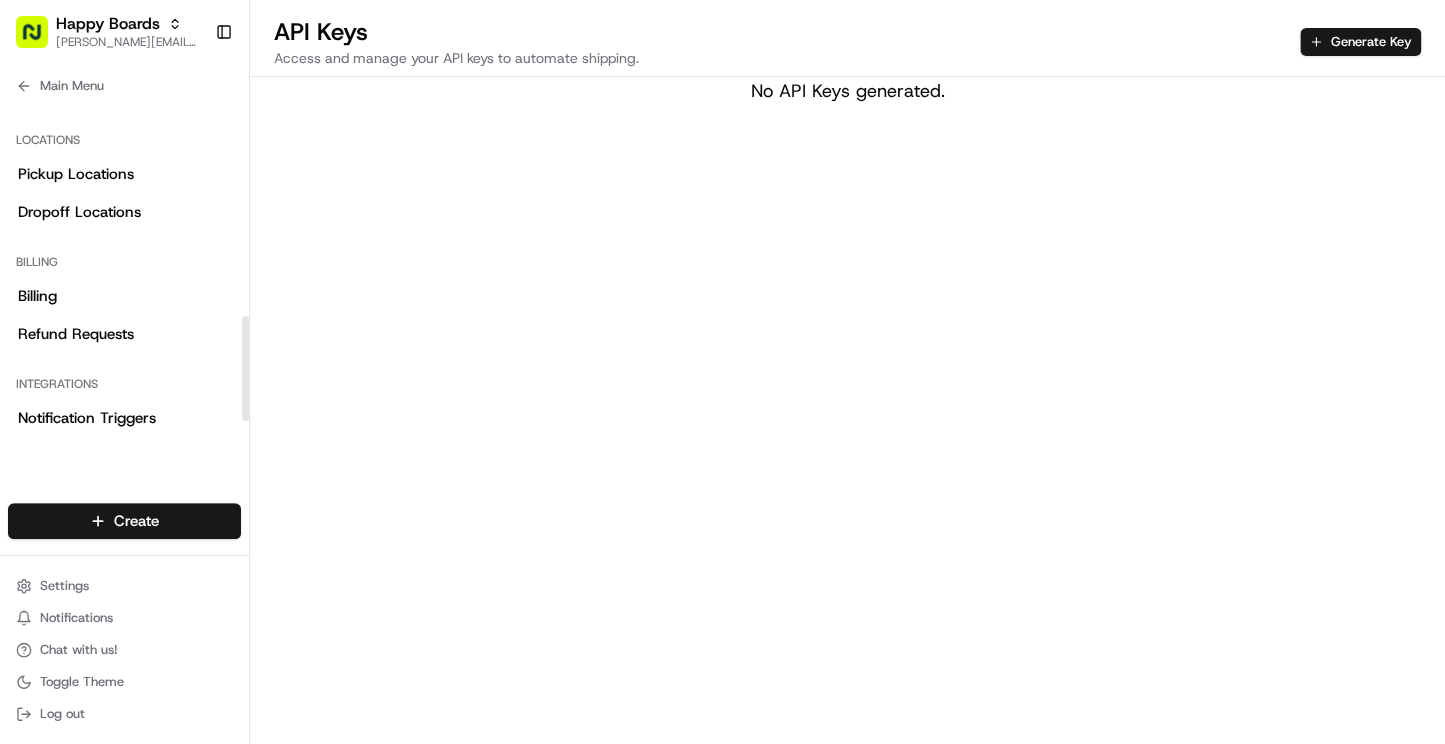 scroll, scrollTop: 583, scrollLeft: 0, axis: vertical 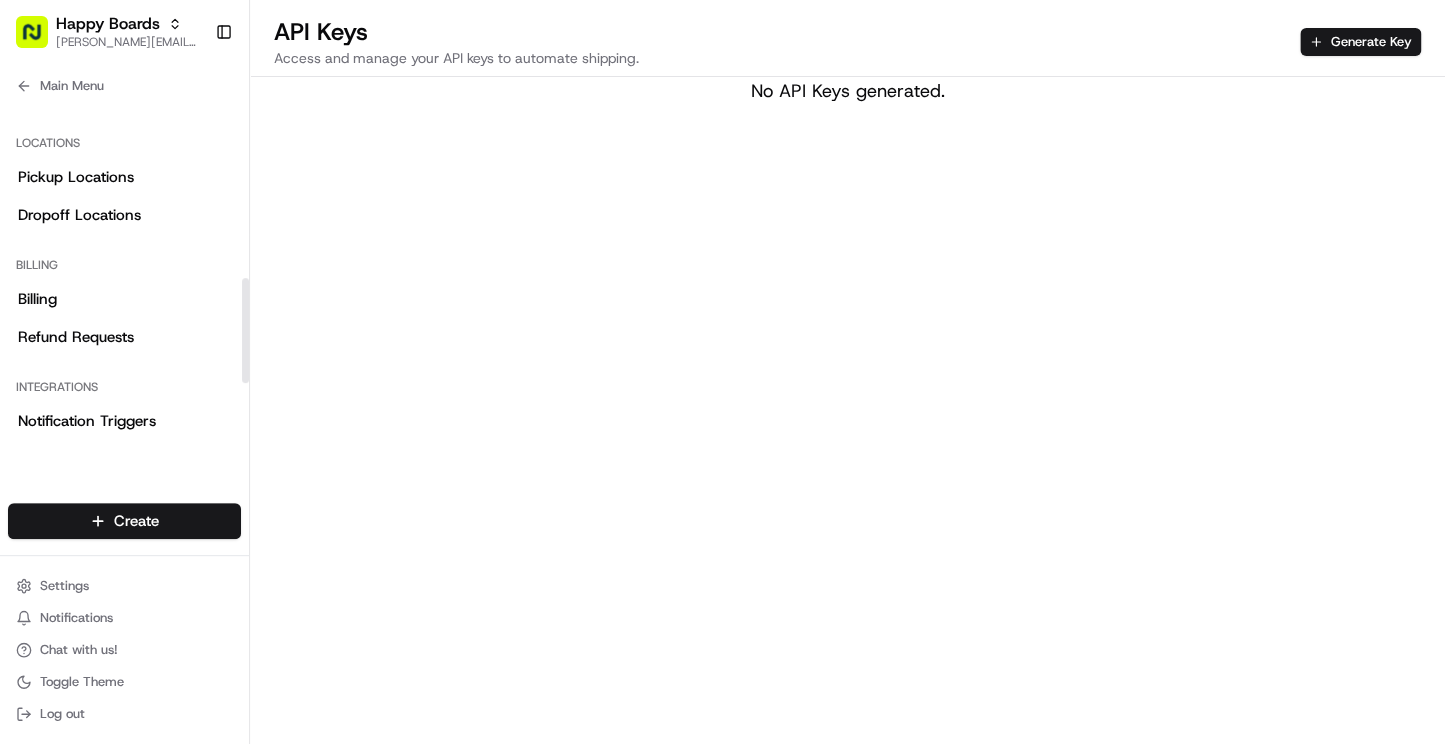 drag, startPoint x: 247, startPoint y: 411, endPoint x: 255, endPoint y: 350, distance: 61.522354 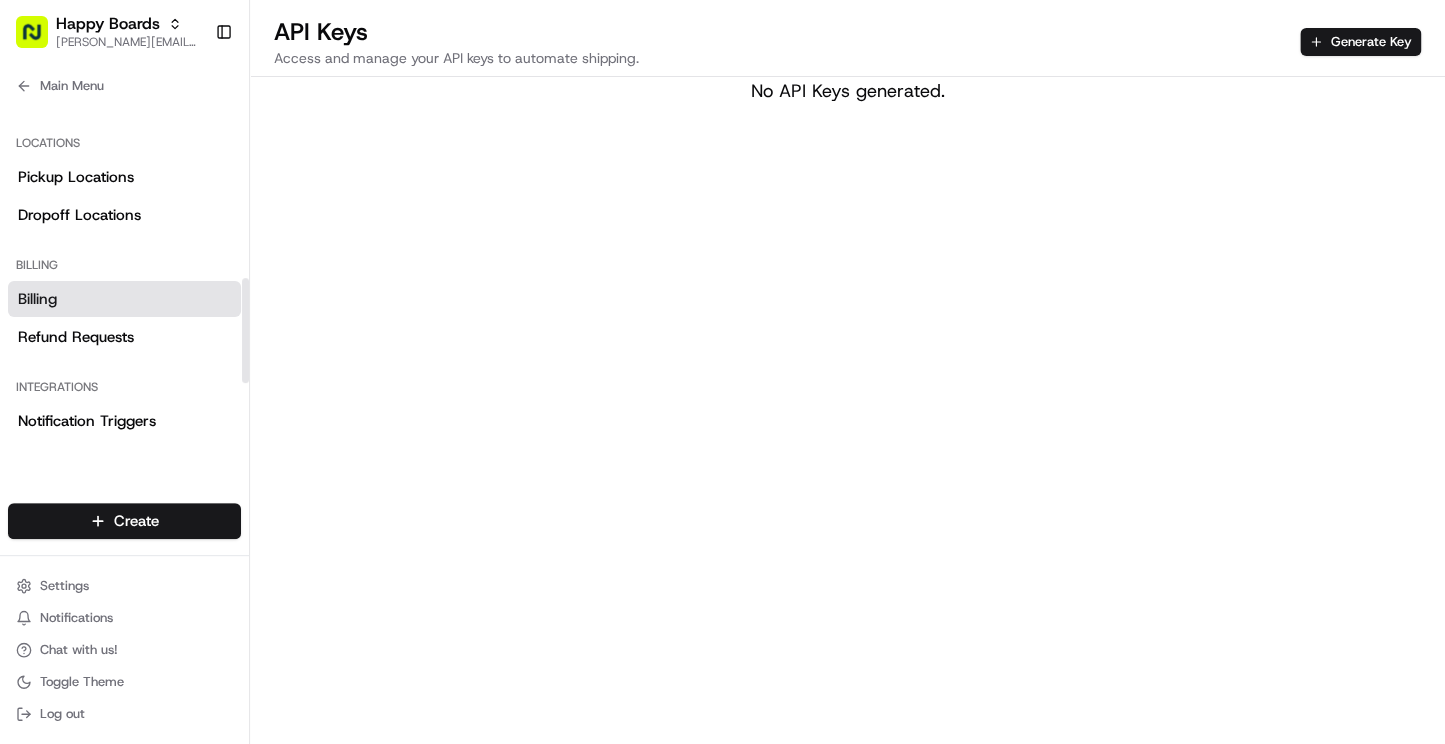 click on "Billing" at bounding box center [124, 299] 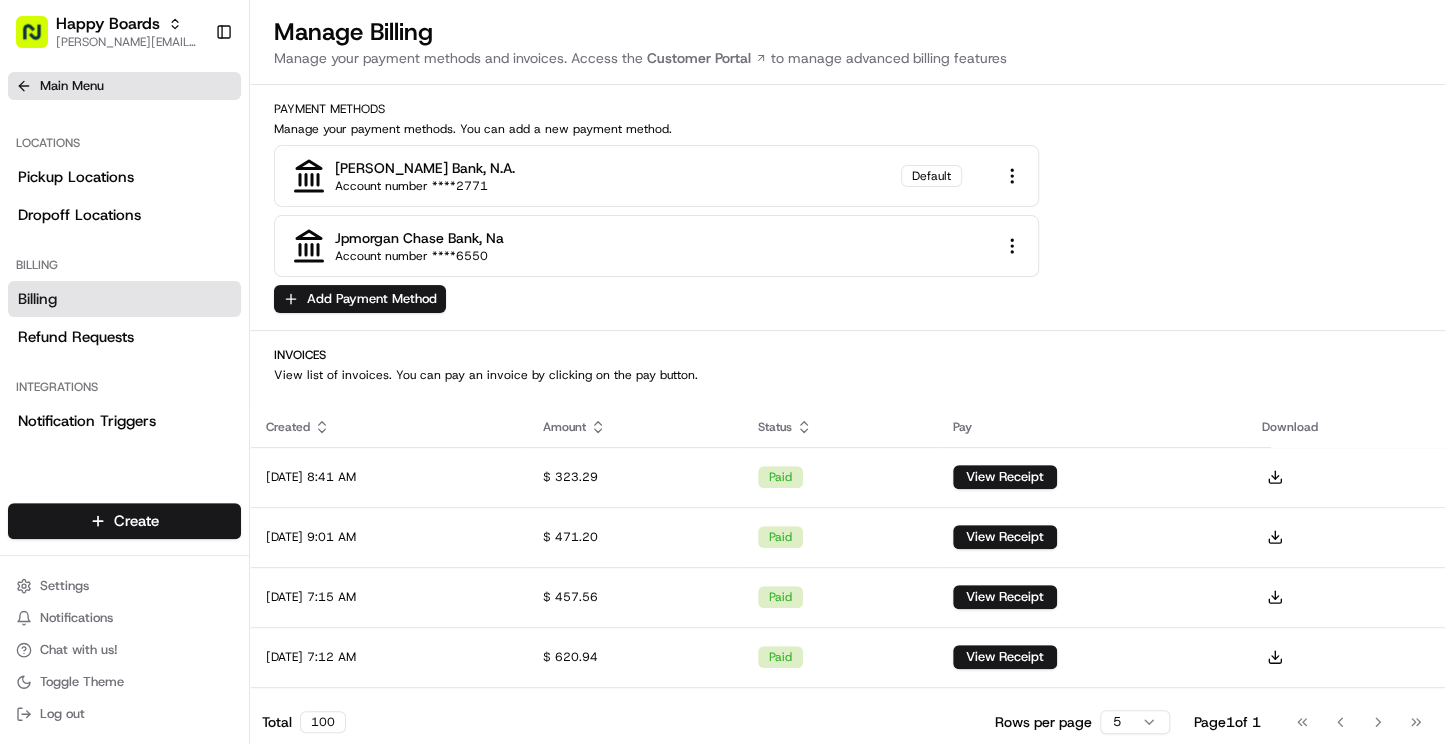 click 